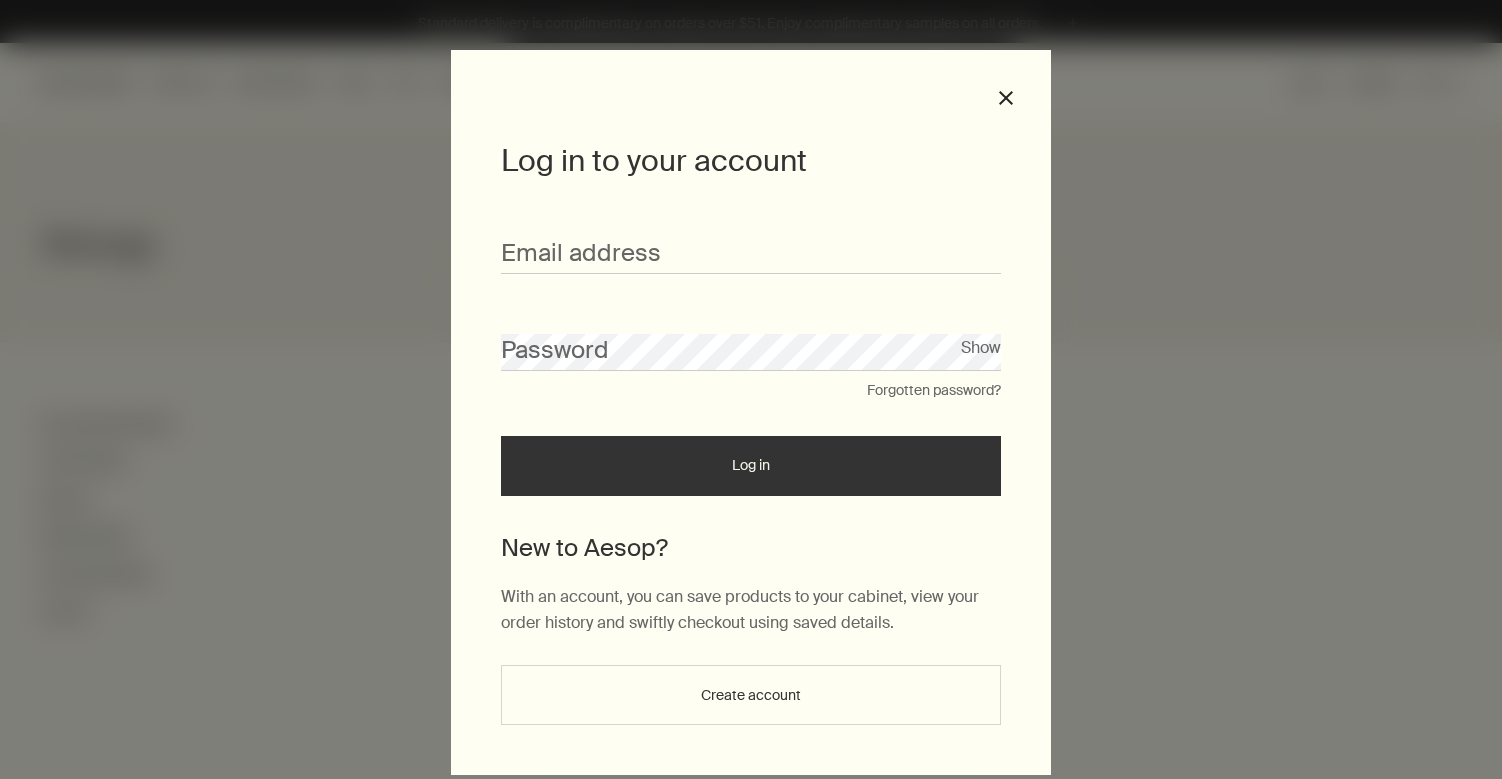 scroll, scrollTop: 0, scrollLeft: 0, axis: both 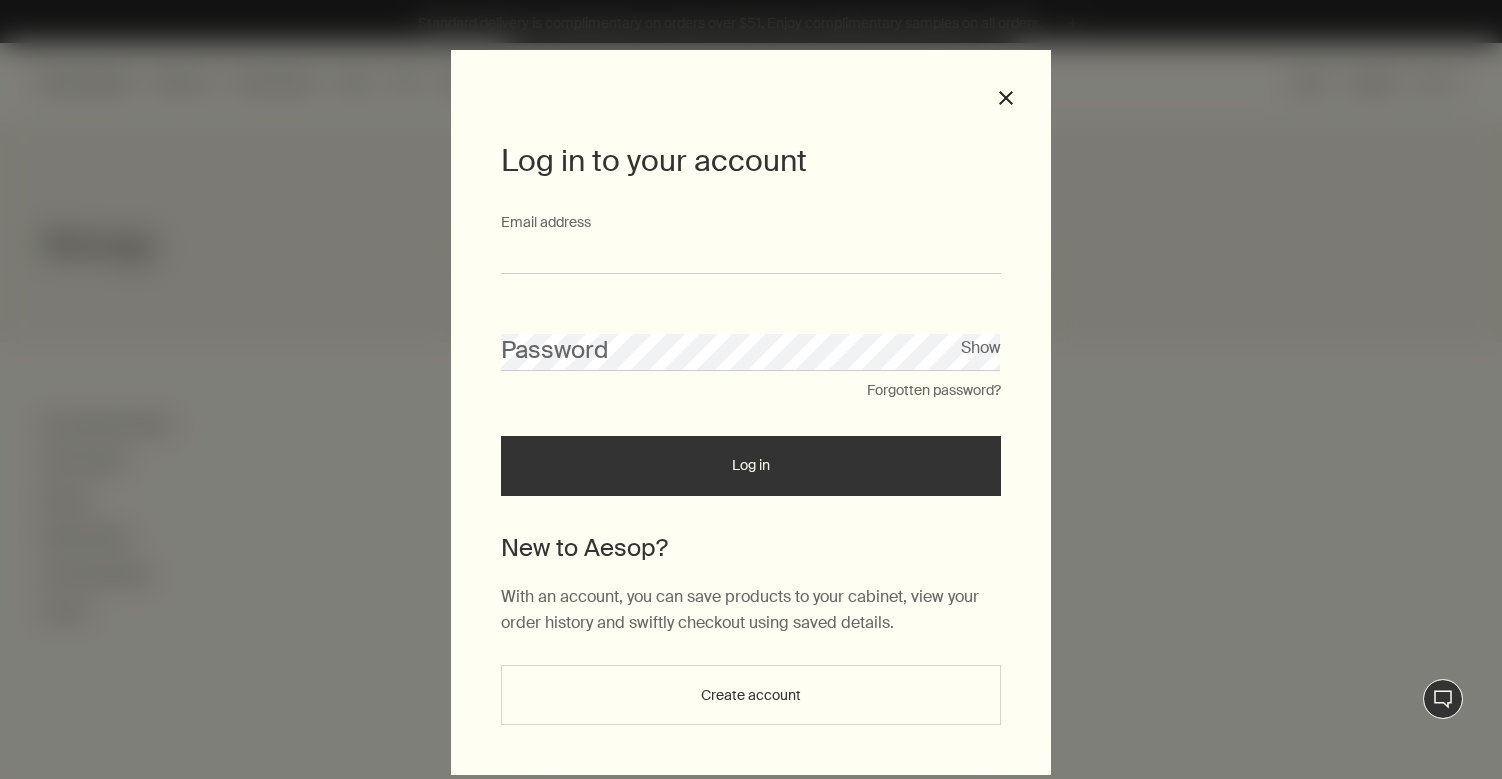 click on "Email address" at bounding box center (751, 255) 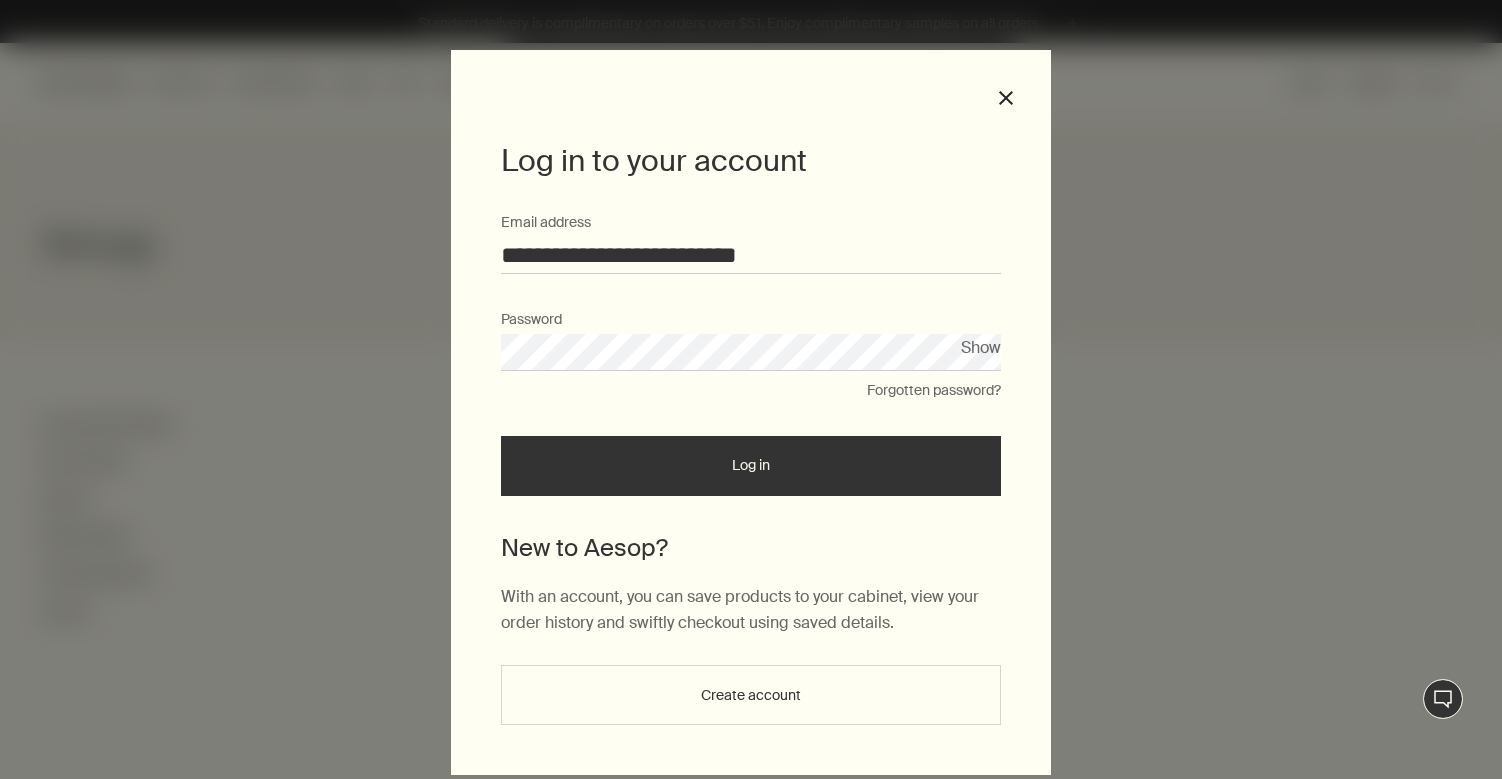 click on "Log in" at bounding box center (751, 466) 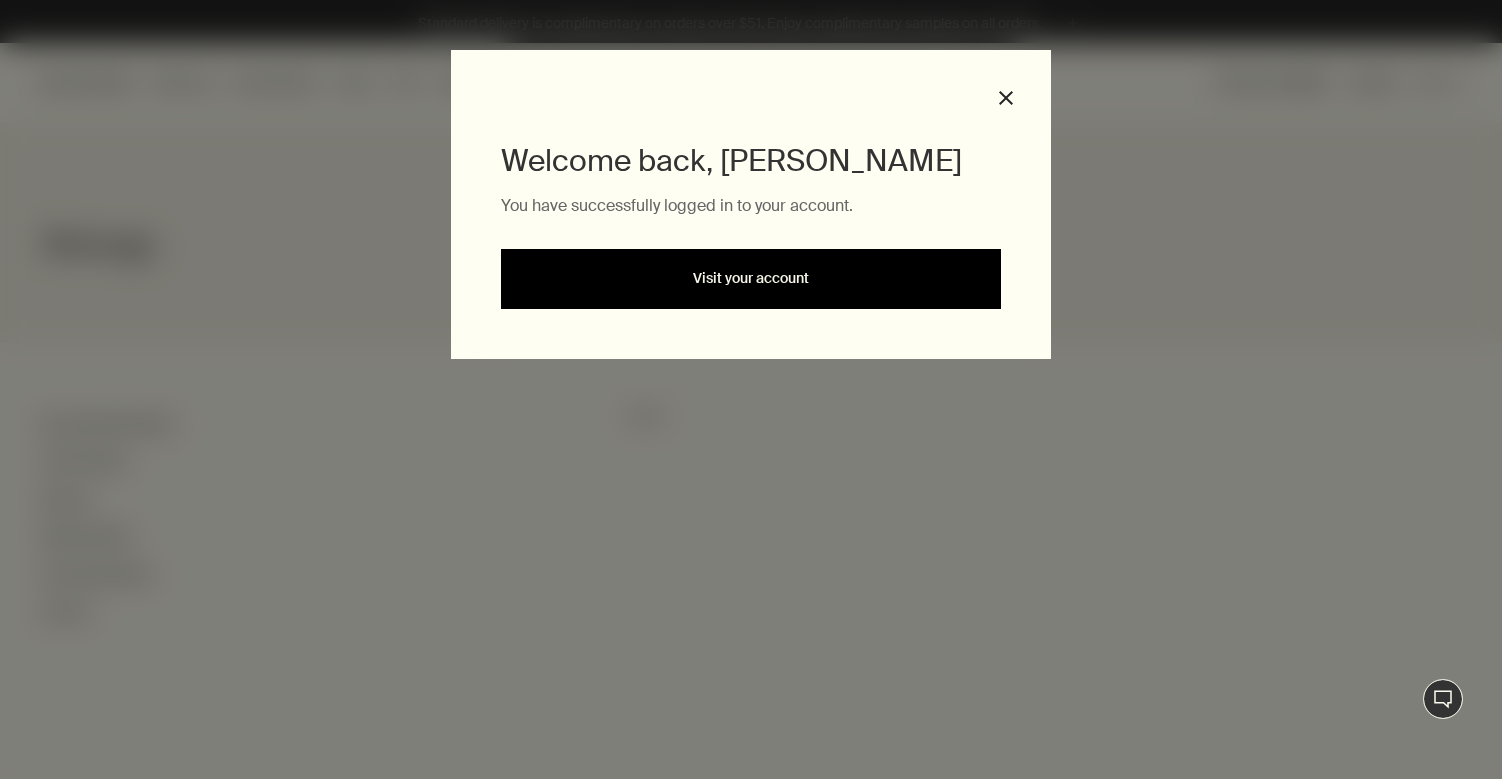 click on "Visit your account" at bounding box center (751, 279) 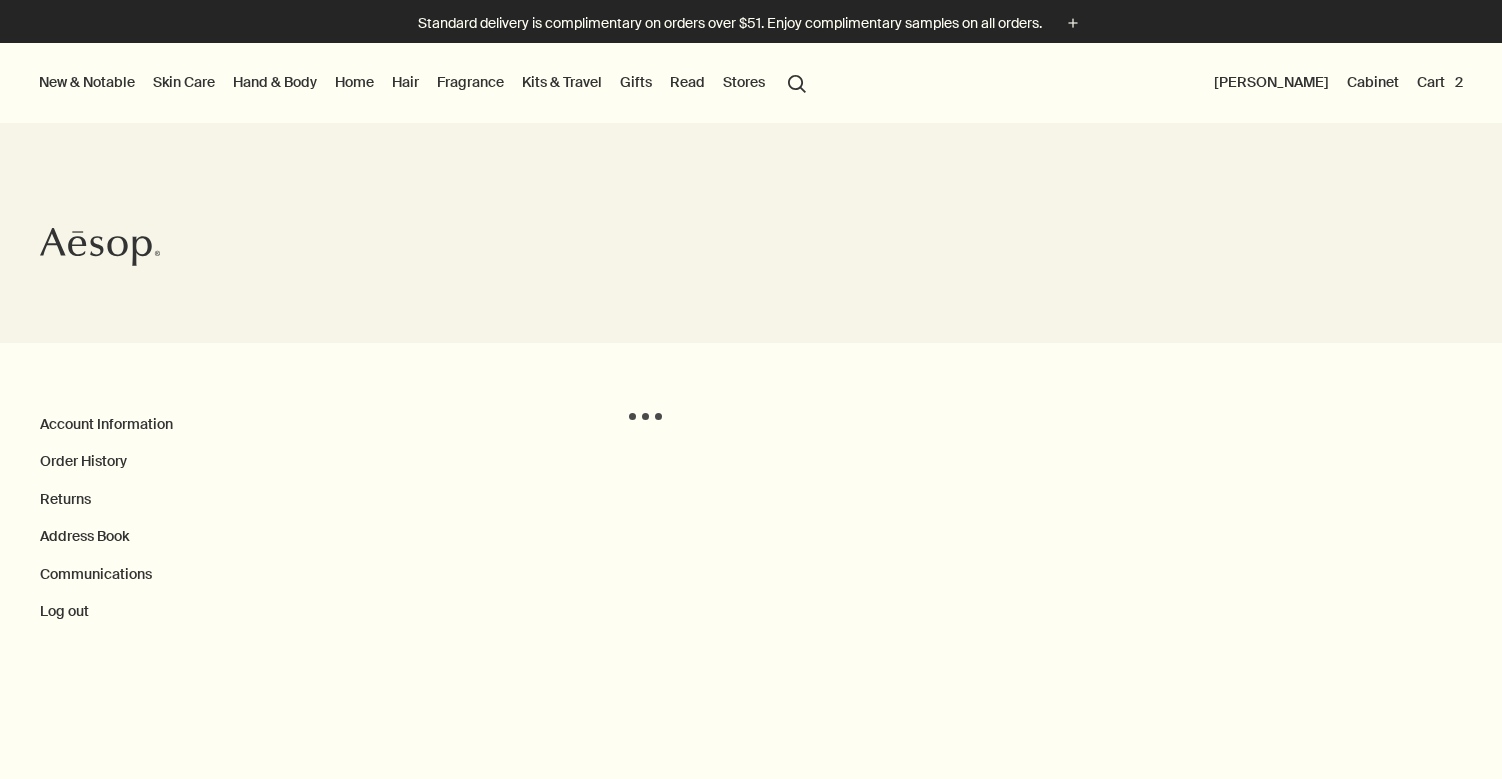 scroll, scrollTop: 0, scrollLeft: 0, axis: both 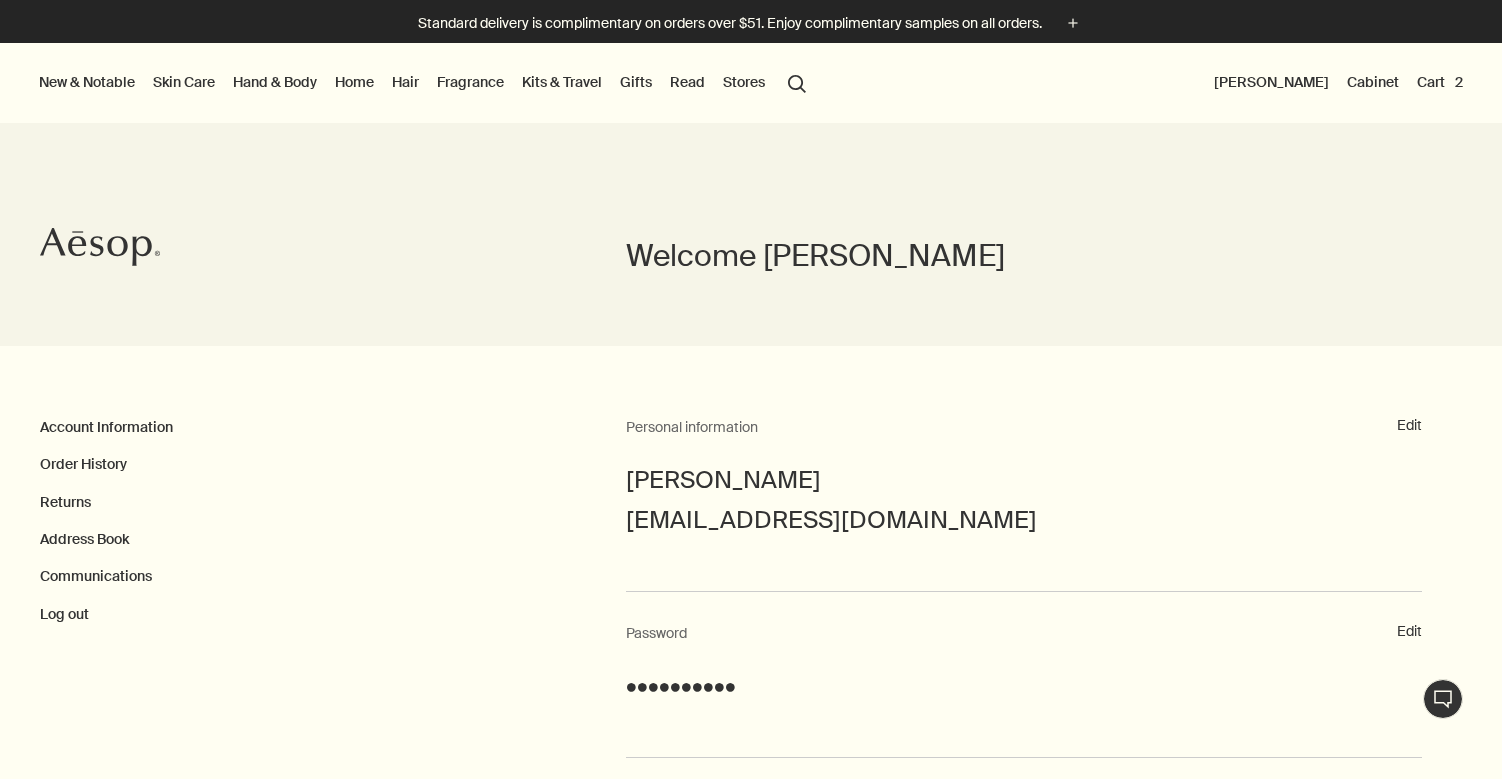 click on "search Search" at bounding box center (797, 82) 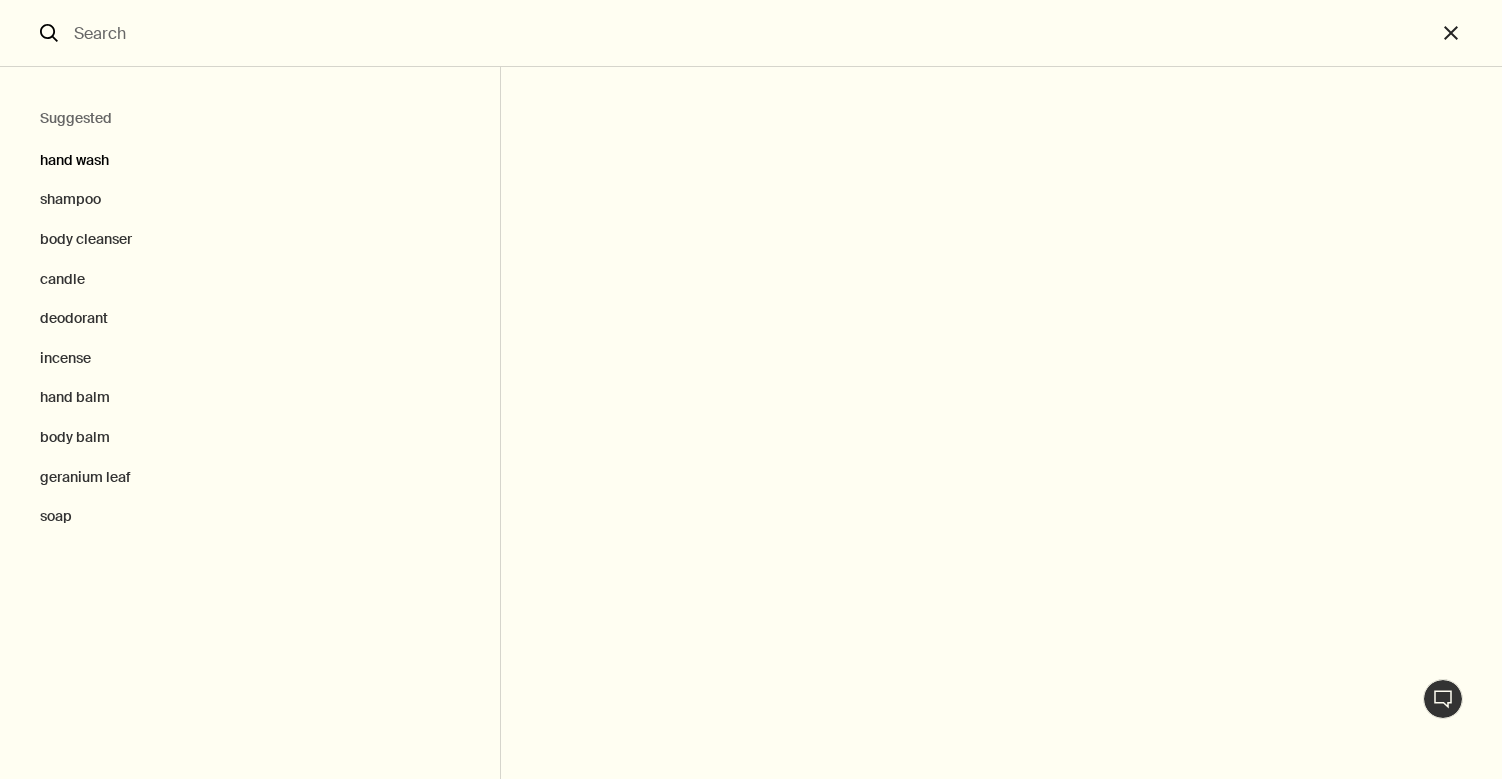 type on "Anti-Blemish Masque" 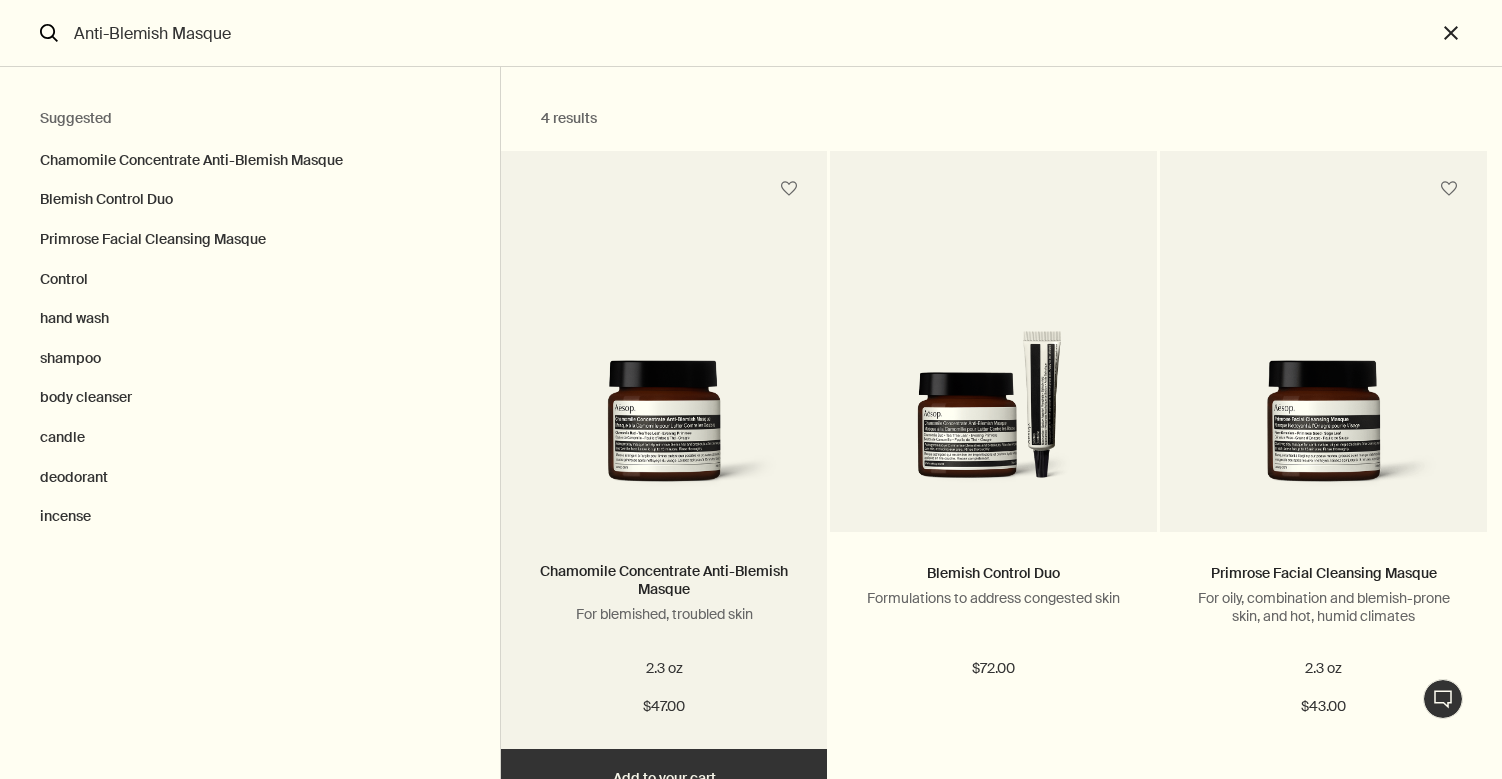 click on "For blemished, troubled skin" at bounding box center (664, 614) 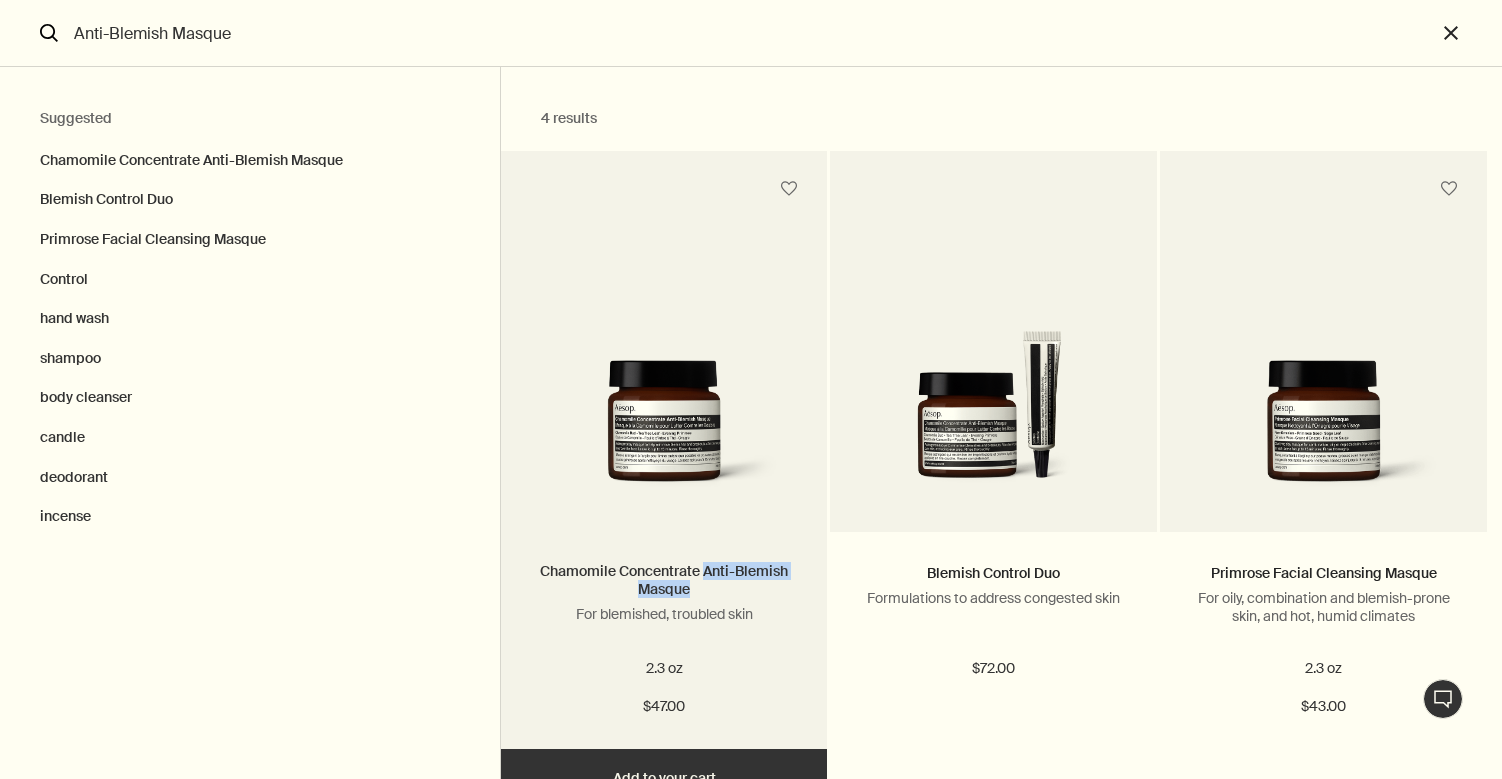 drag, startPoint x: 805, startPoint y: 571, endPoint x: 707, endPoint y: 573, distance: 98.02041 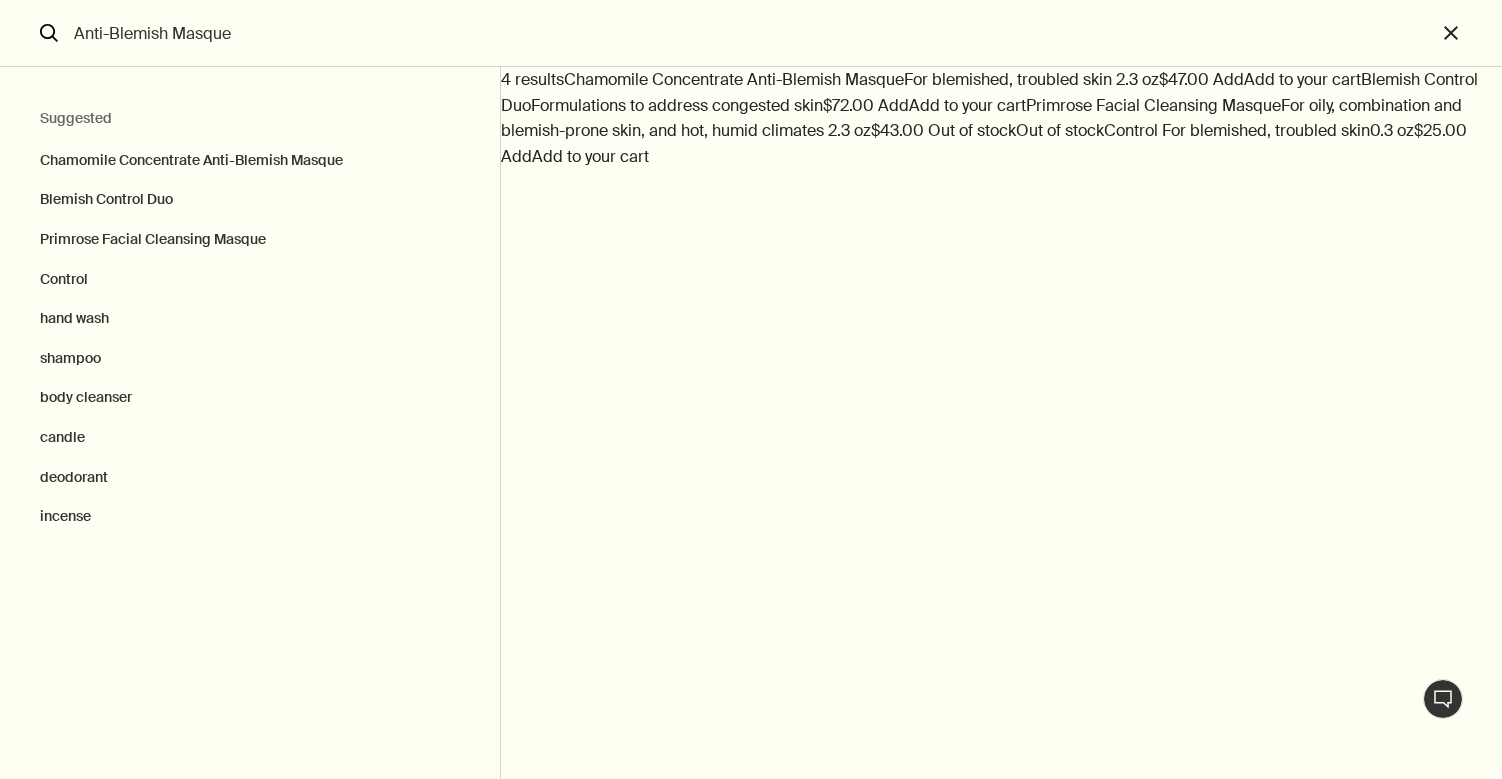 copy on "Anti-Blemish Masque" 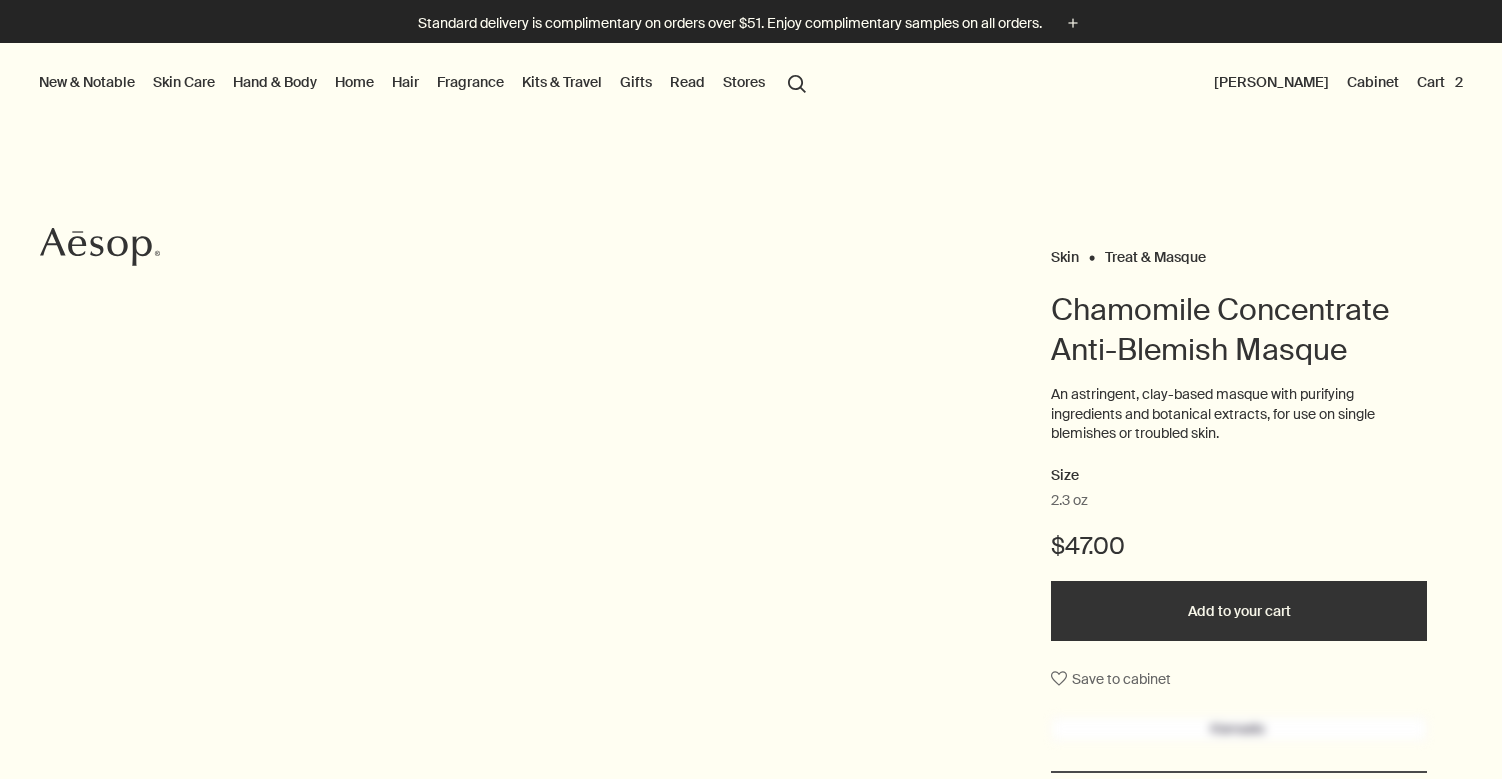 scroll, scrollTop: 0, scrollLeft: 0, axis: both 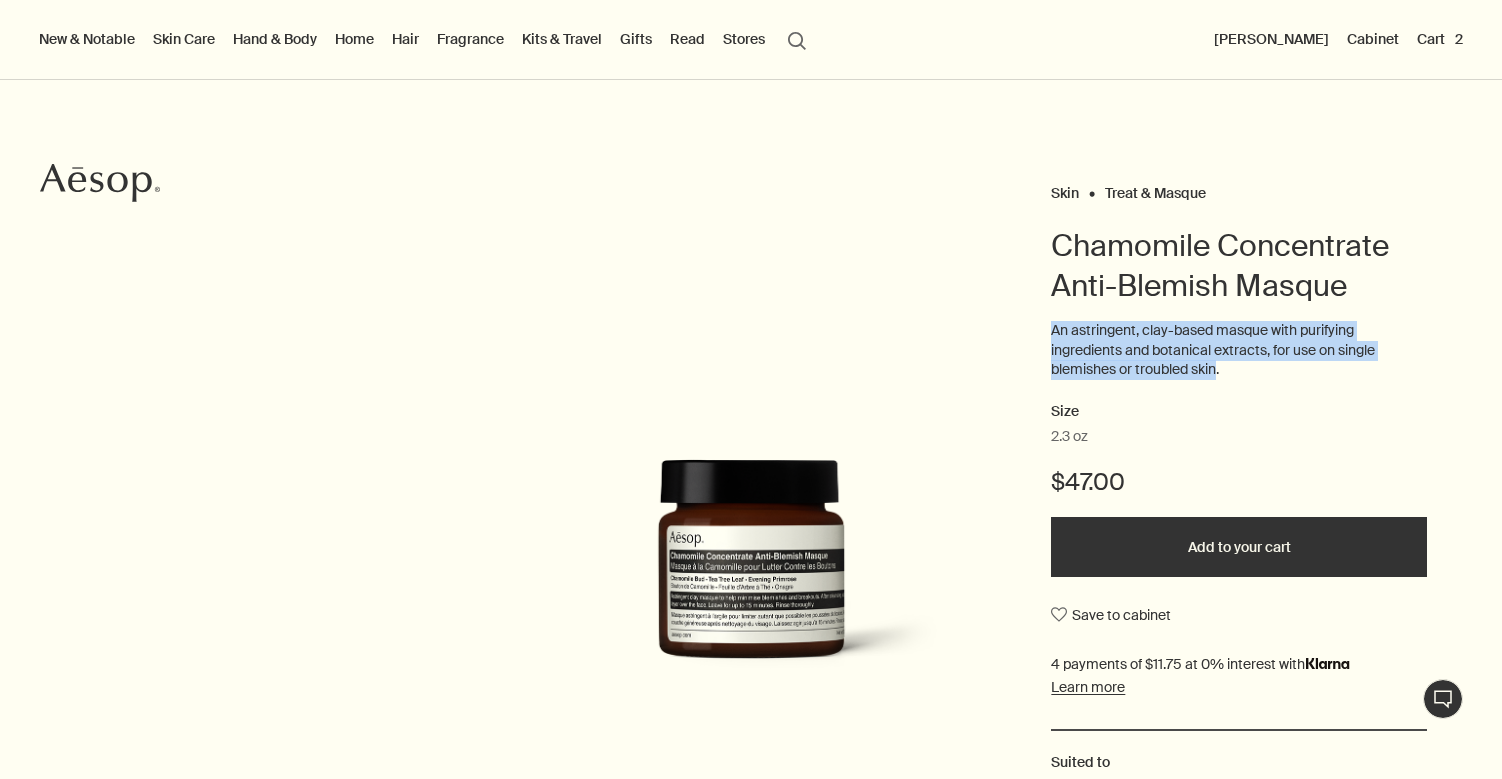 drag, startPoint x: 1051, startPoint y: 327, endPoint x: 1221, endPoint y: 367, distance: 174.64249 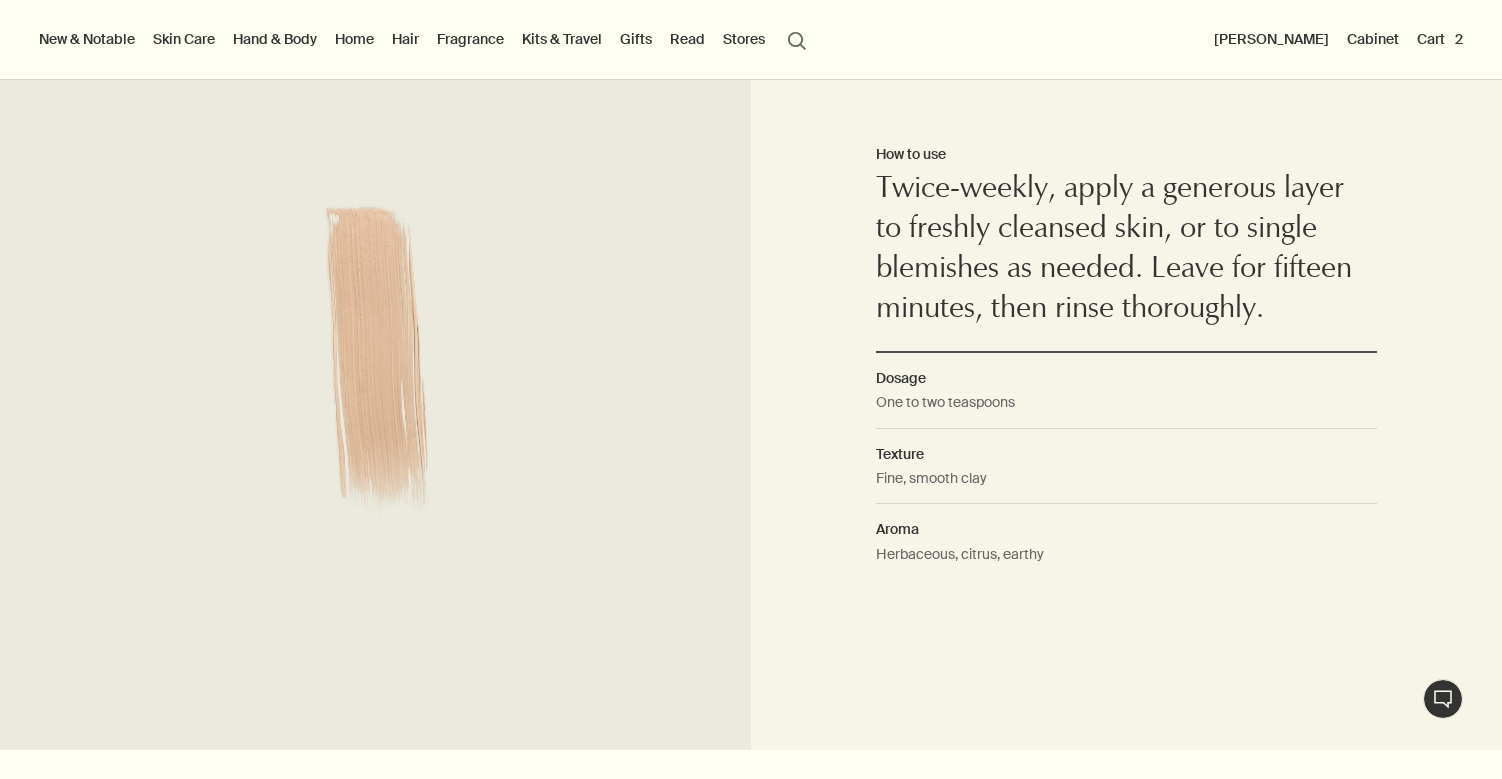 scroll, scrollTop: 1401, scrollLeft: 0, axis: vertical 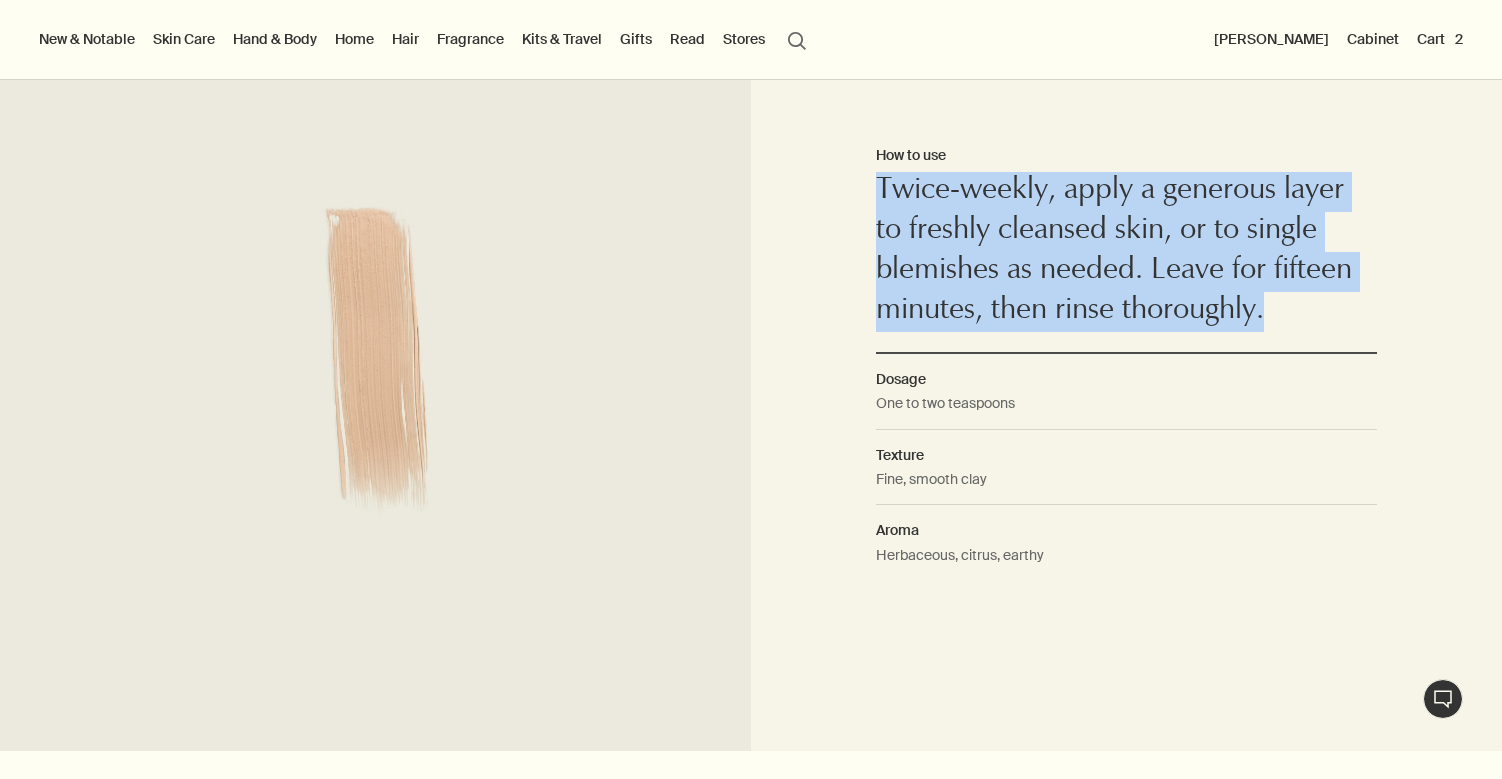 drag, startPoint x: 880, startPoint y: 185, endPoint x: 1334, endPoint y: 318, distance: 473.08032 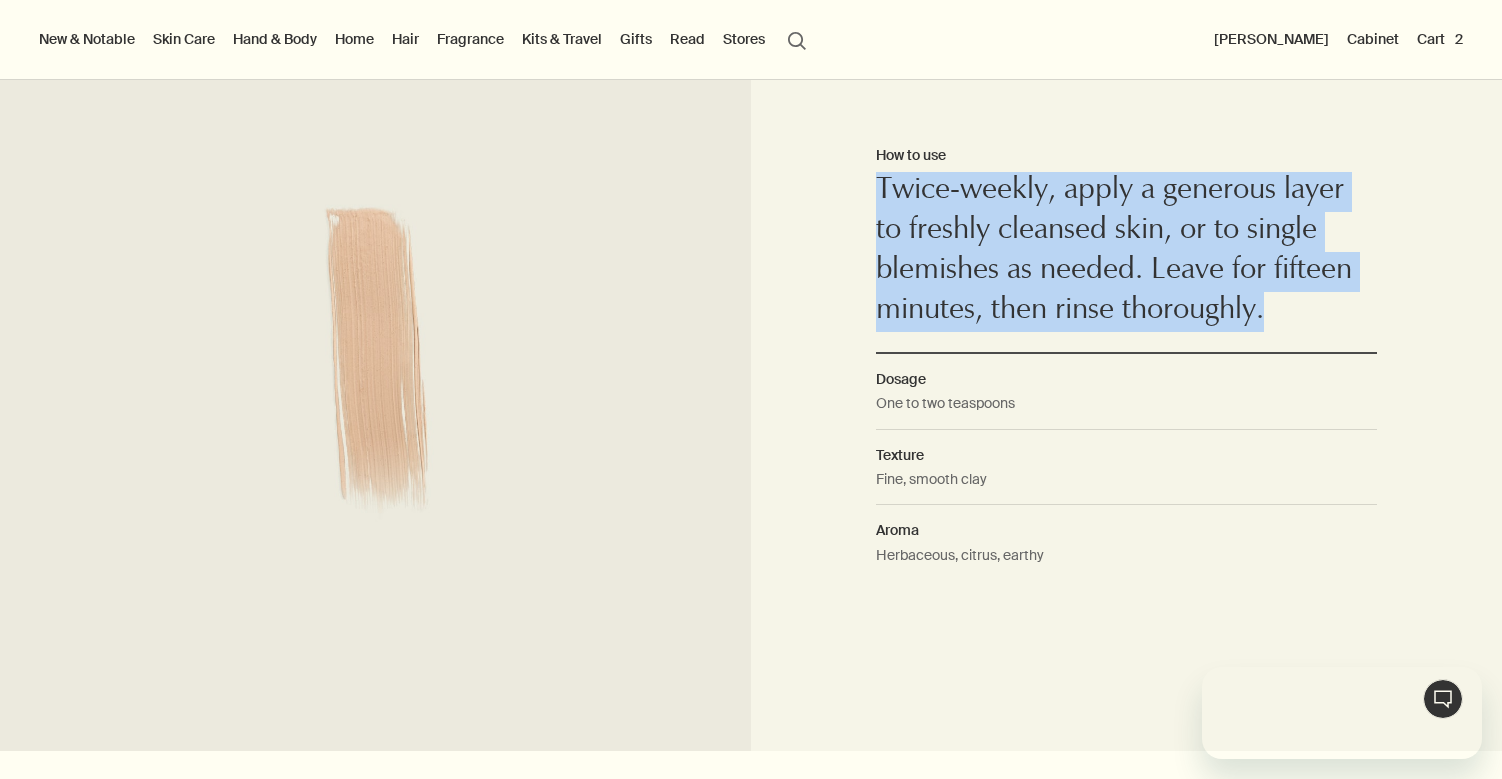 scroll, scrollTop: 0, scrollLeft: 0, axis: both 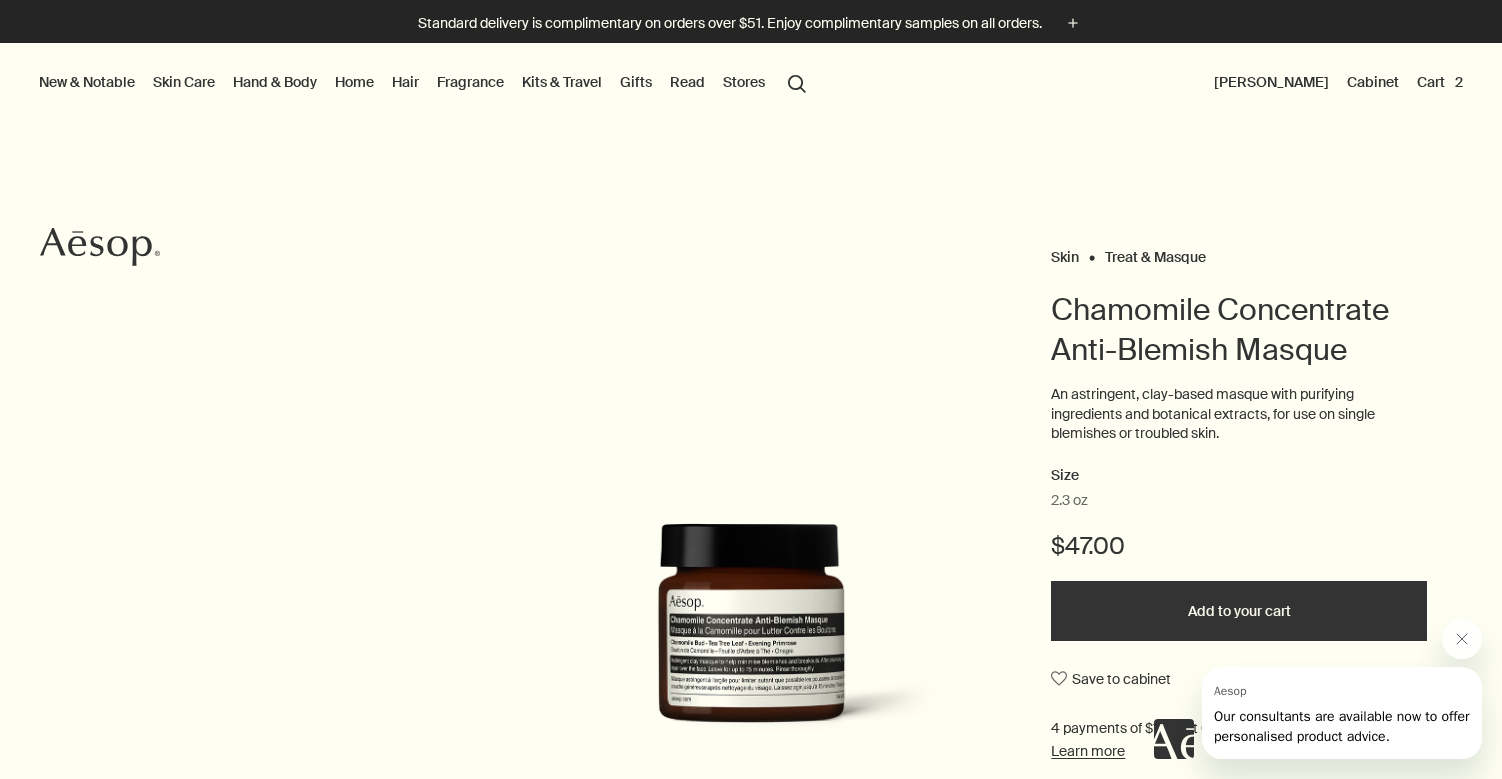 click on "search Search" at bounding box center (797, 82) 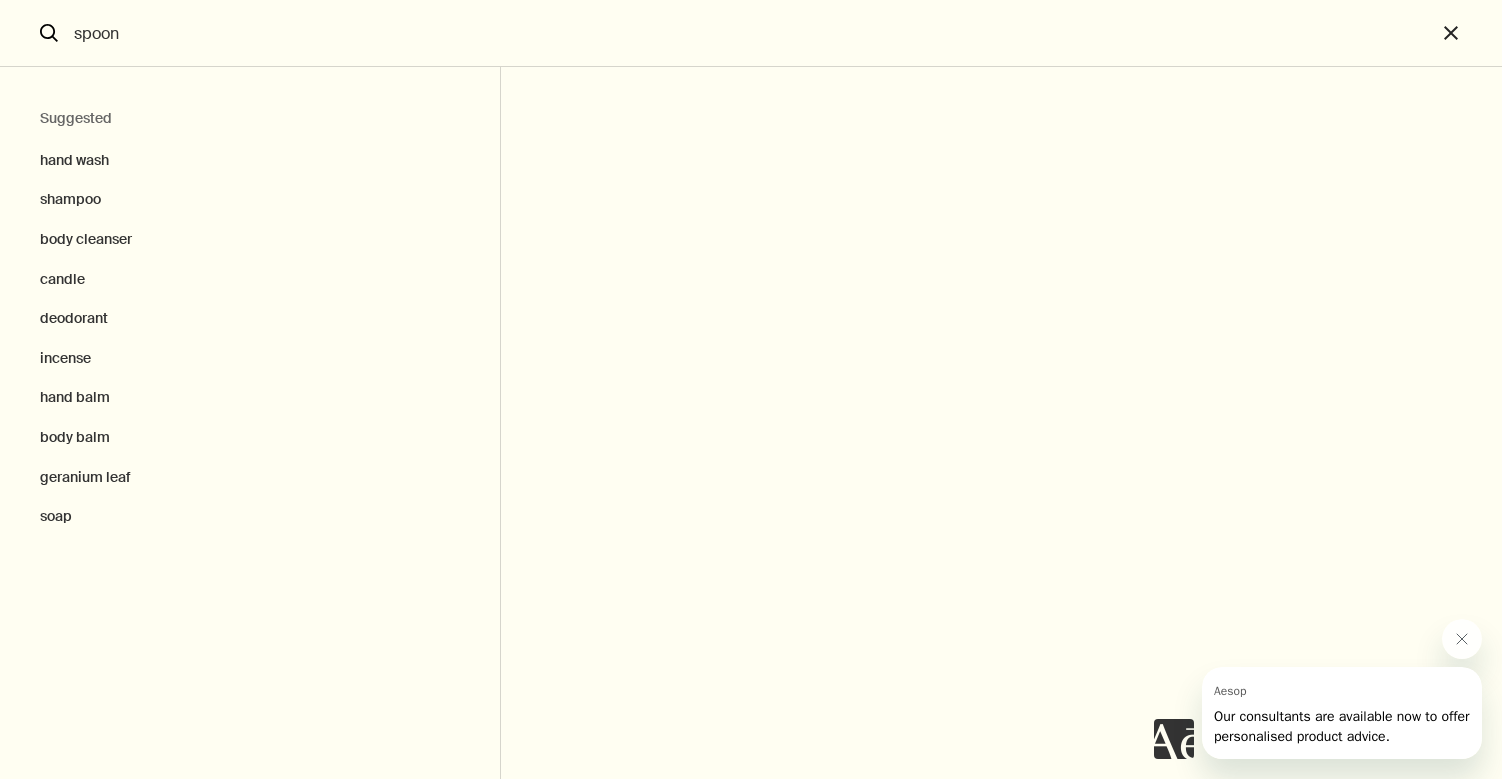 type on "spoon" 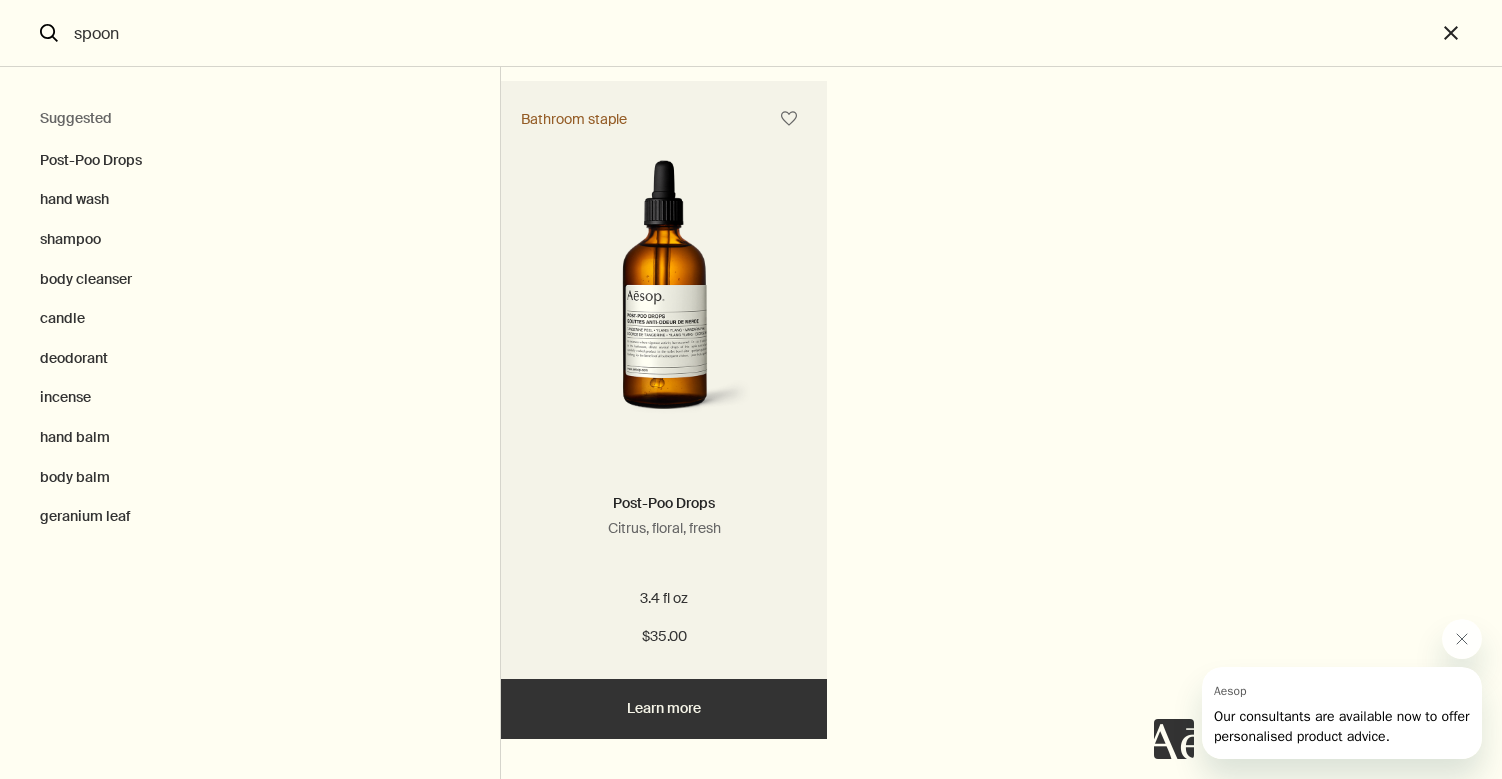scroll, scrollTop: 0, scrollLeft: 0, axis: both 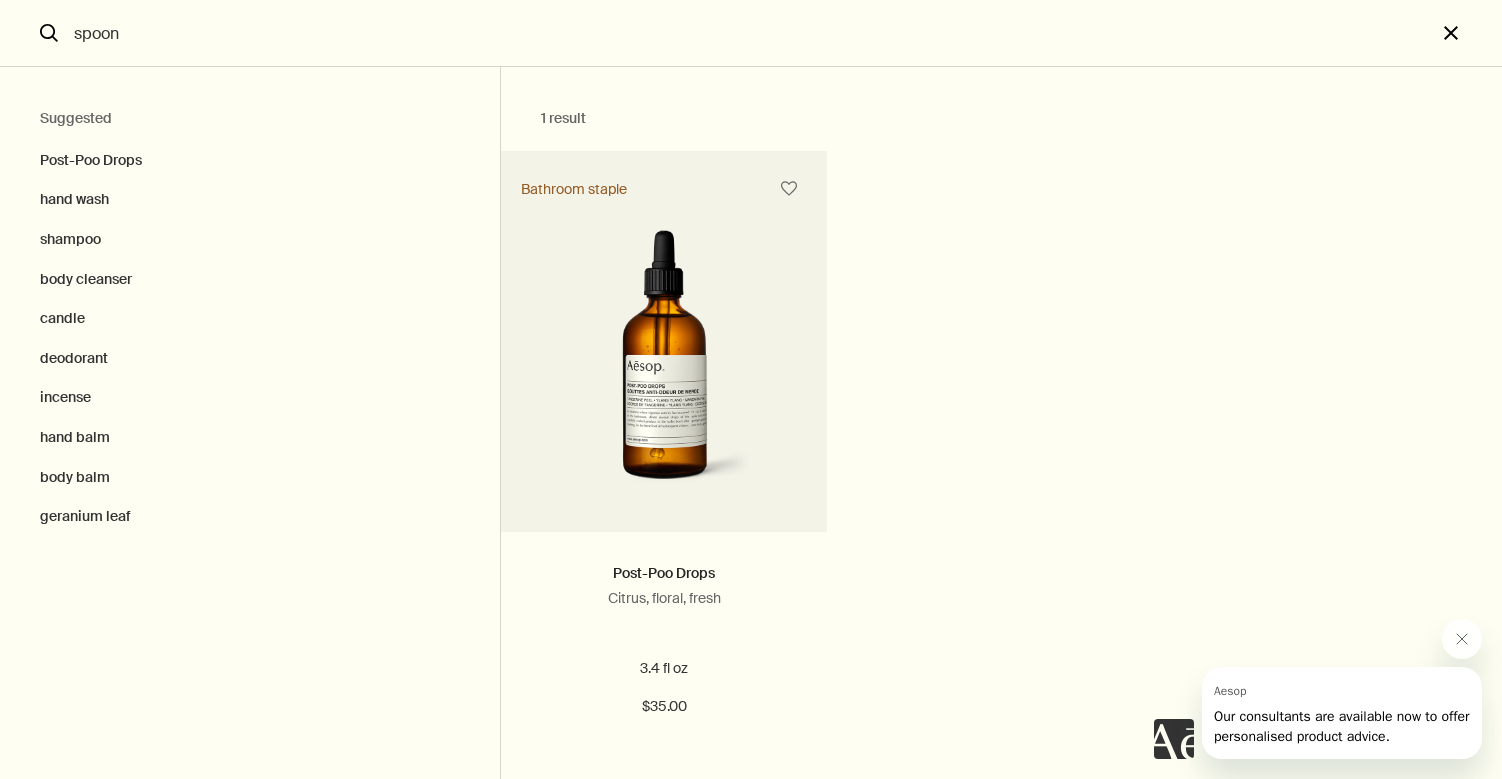 click on "close" at bounding box center [1469, 33] 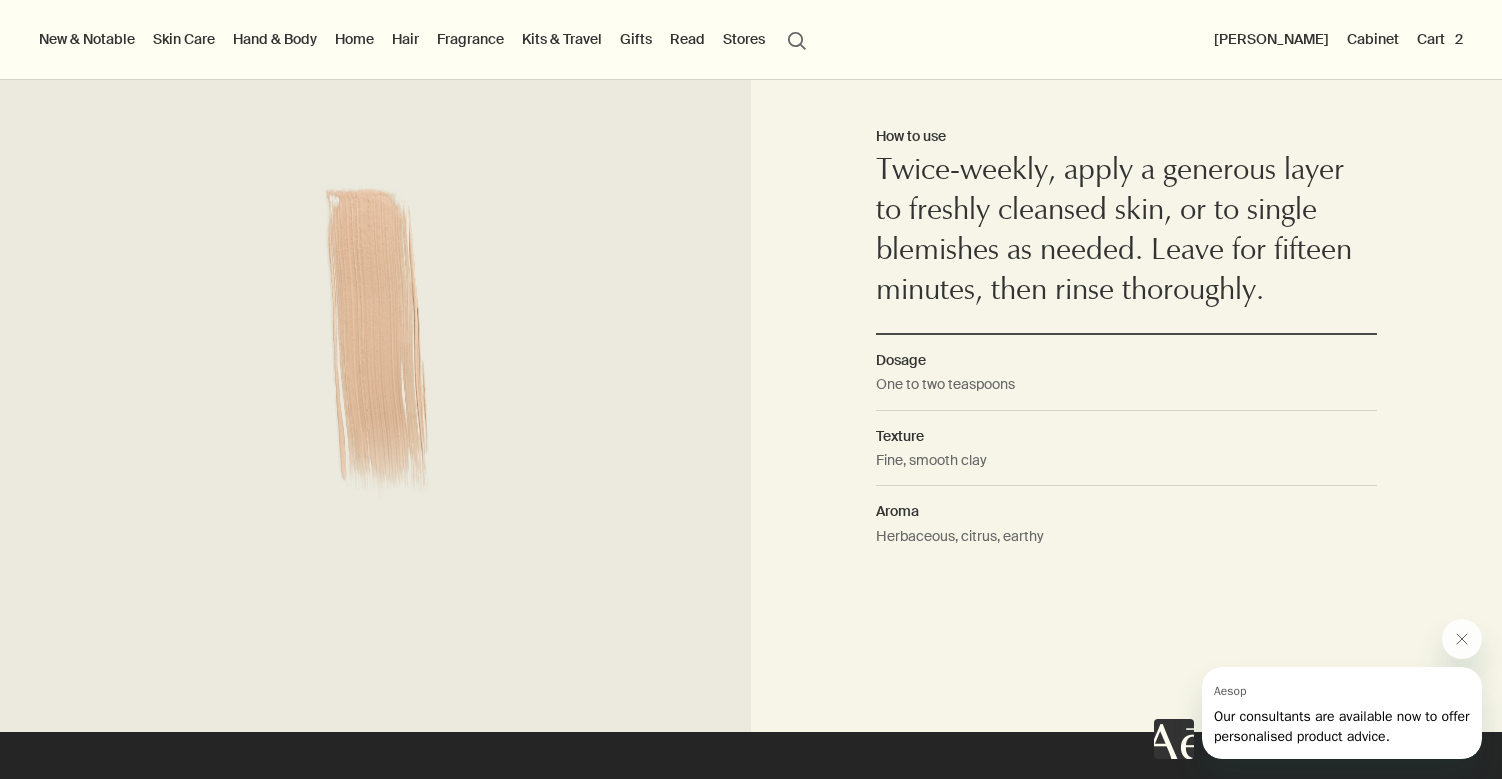 scroll, scrollTop: 1411, scrollLeft: 0, axis: vertical 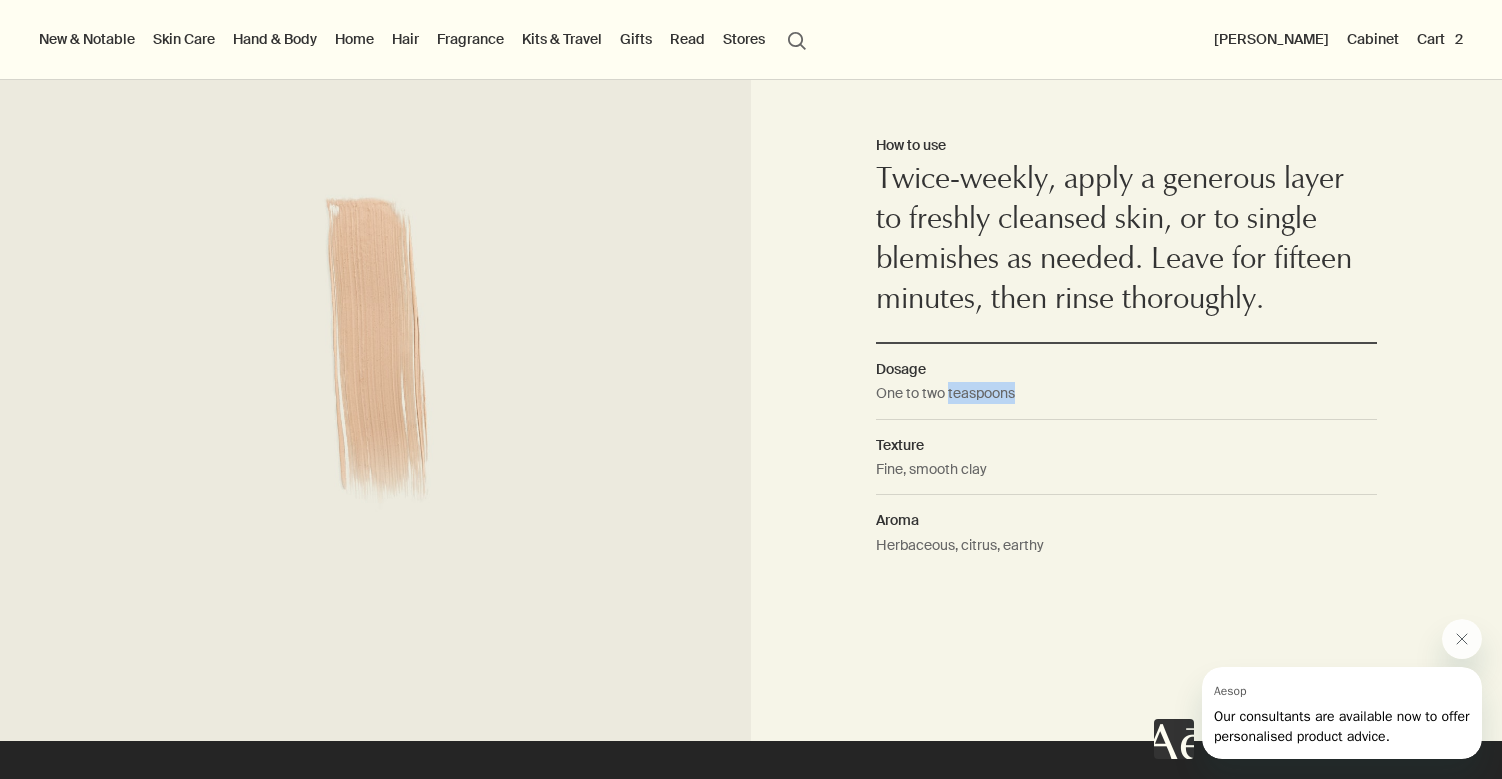 drag, startPoint x: 949, startPoint y: 393, endPoint x: 1030, endPoint y: 393, distance: 81 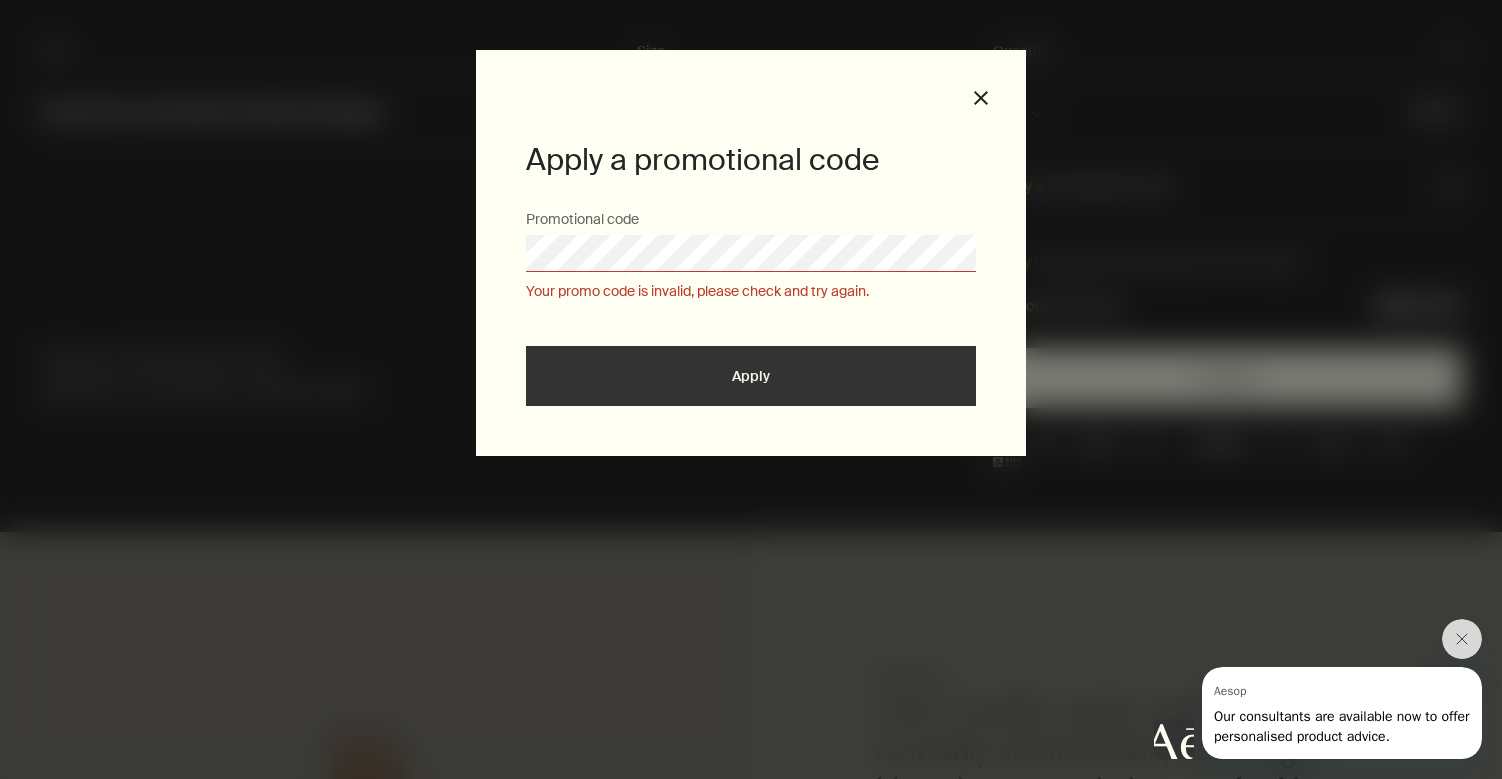 click at bounding box center [0, 0] 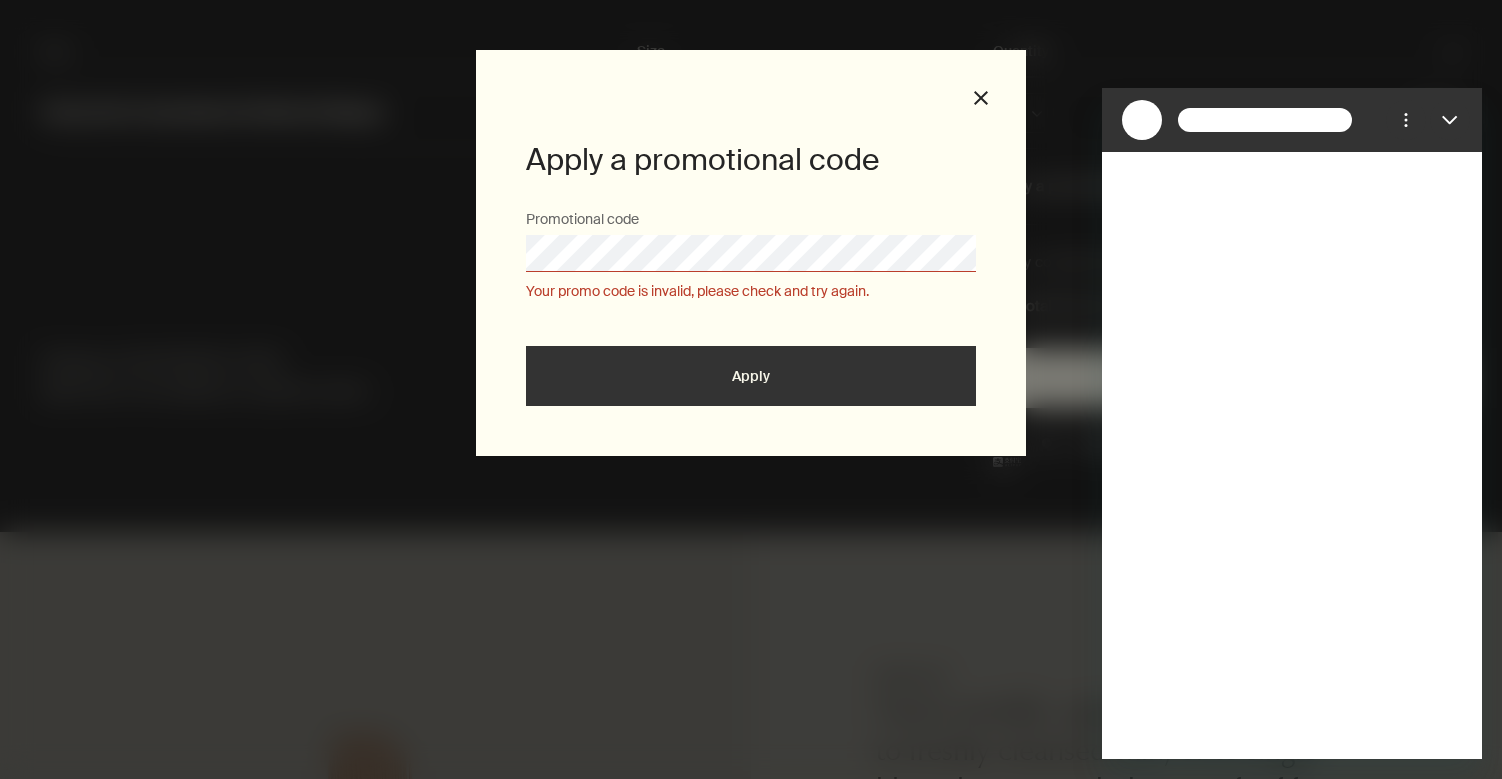 scroll, scrollTop: 0, scrollLeft: 0, axis: both 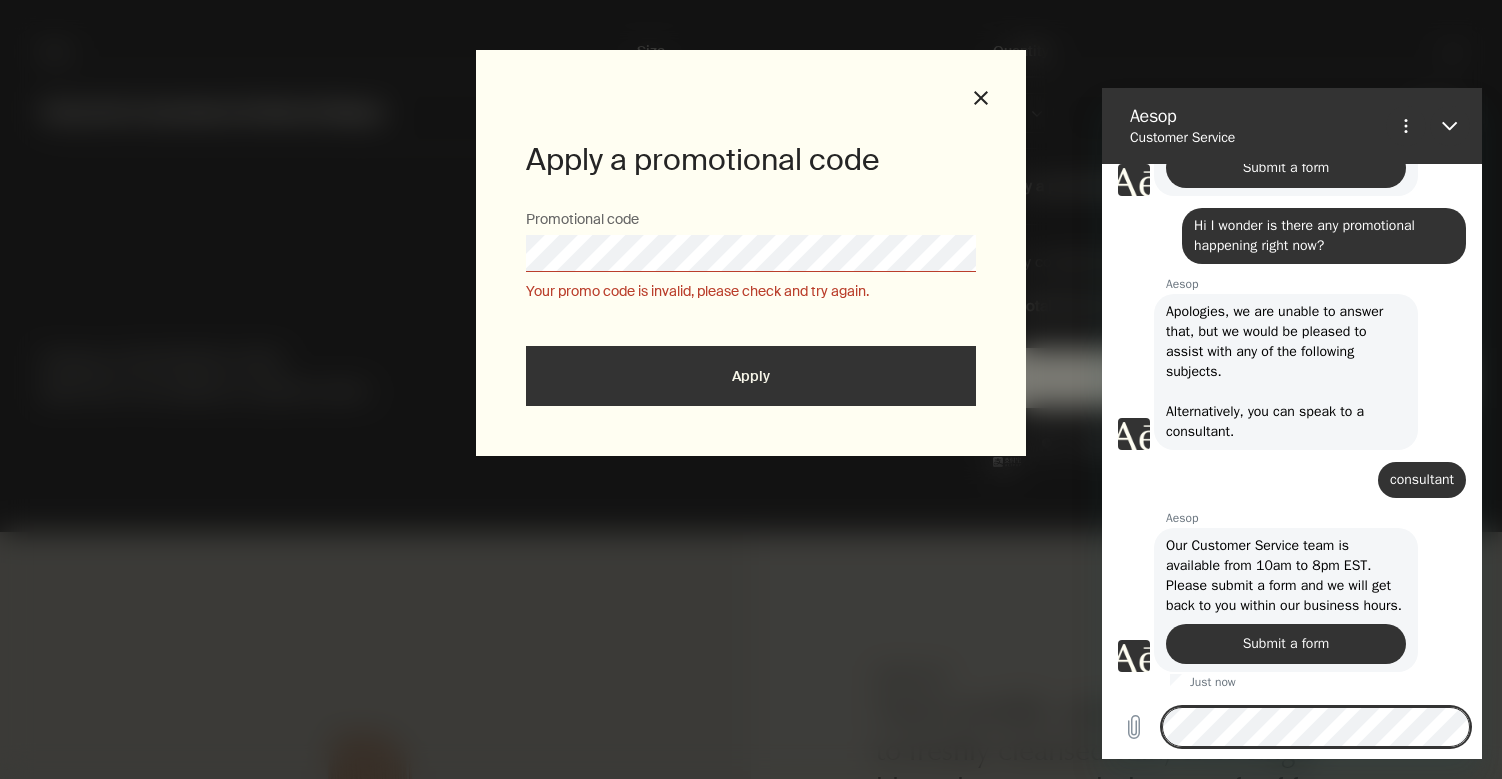 drag, startPoint x: 1354, startPoint y: 386, endPoint x: 1197, endPoint y: 230, distance: 221.32555 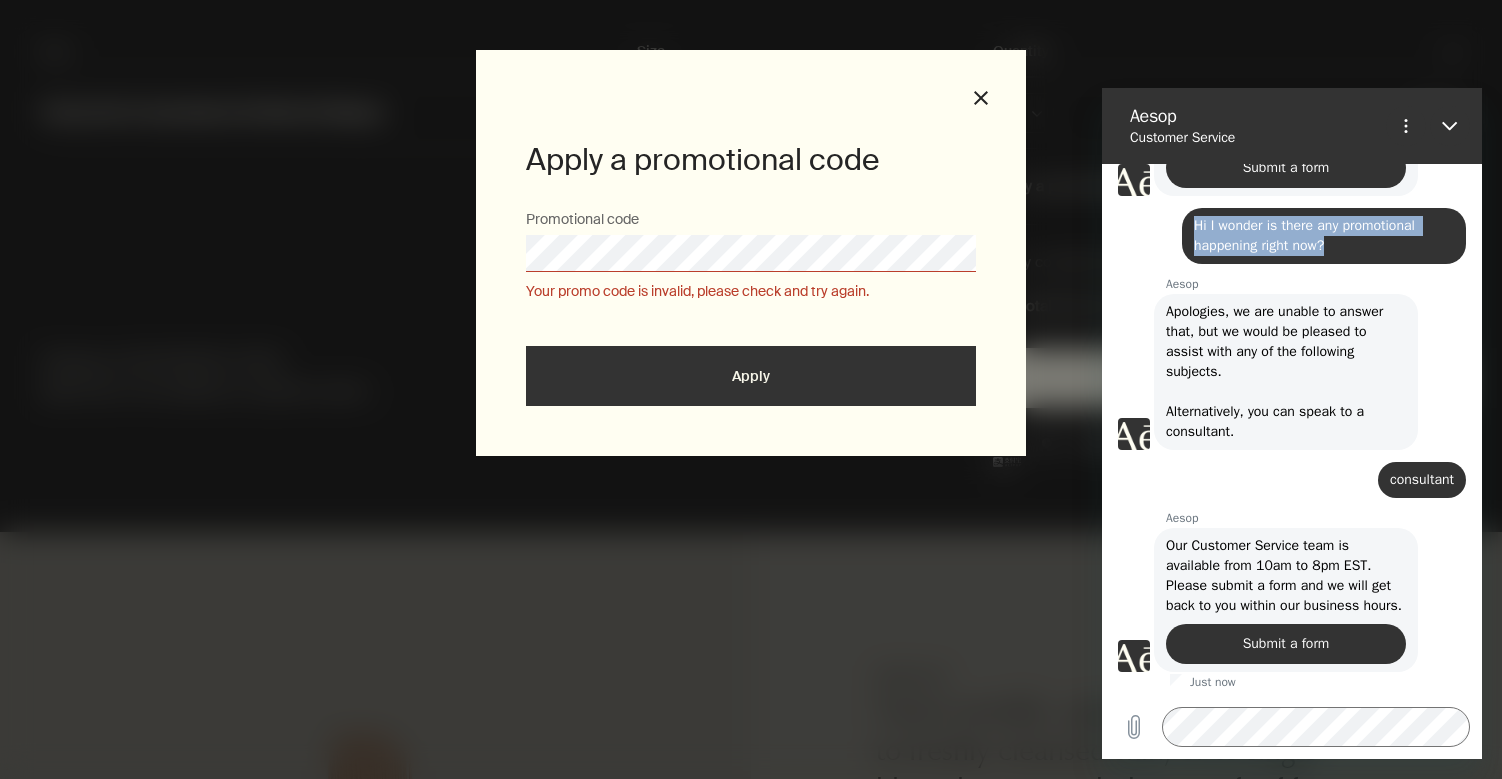 drag, startPoint x: 1196, startPoint y: 204, endPoint x: 1356, endPoint y: 231, distance: 162.26213 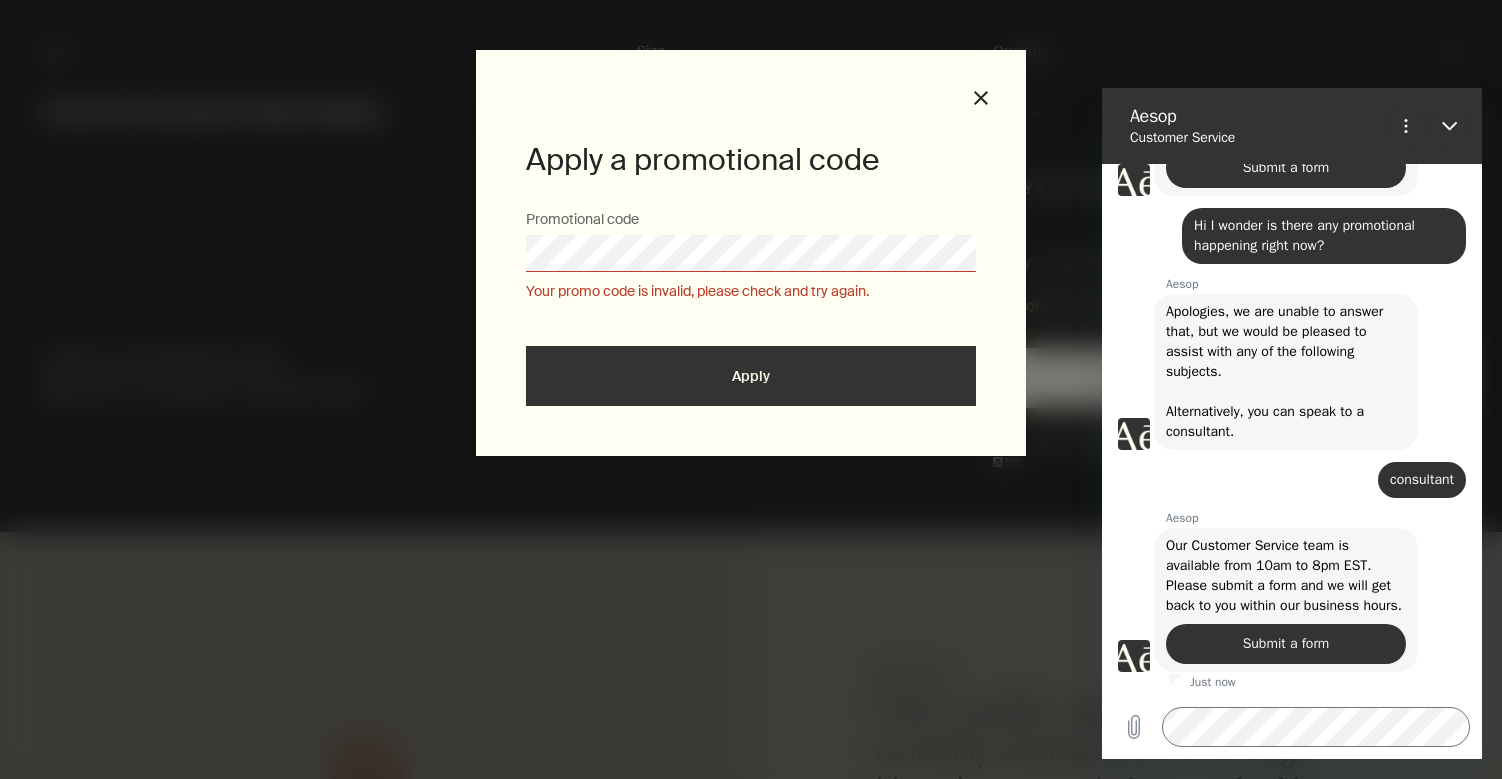 click on "Aesop says:  Our Customer Service team is available from 10am to 8pm EST. Please submit a form and we will get back to you within our business hours. Submit a form" at bounding box center (1286, 600) 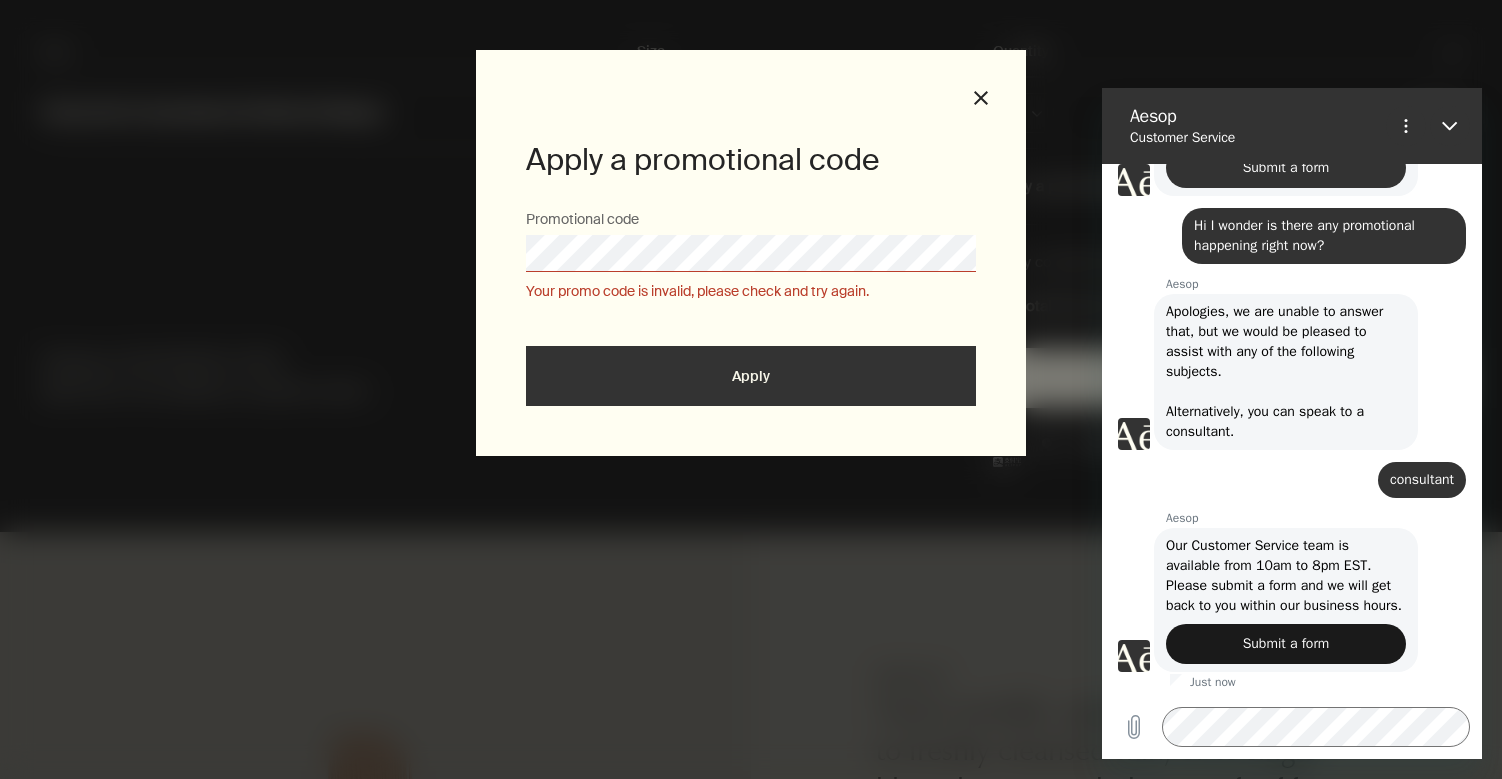 click on "Submit a form" at bounding box center [1286, 644] 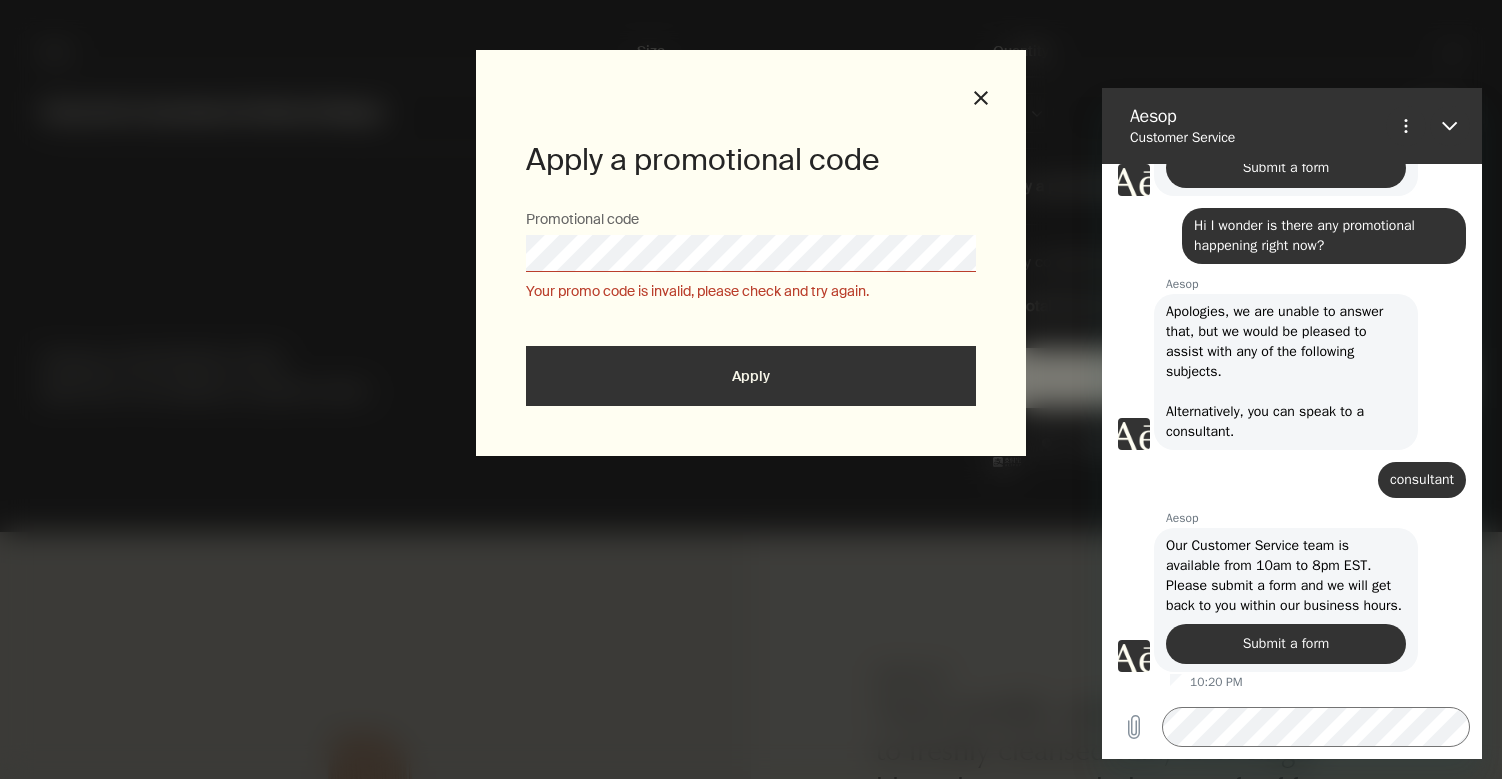 click on "Apply a promotional code Promotional code Your promo code is invalid, please check and try again. Apply close" at bounding box center (751, 389) 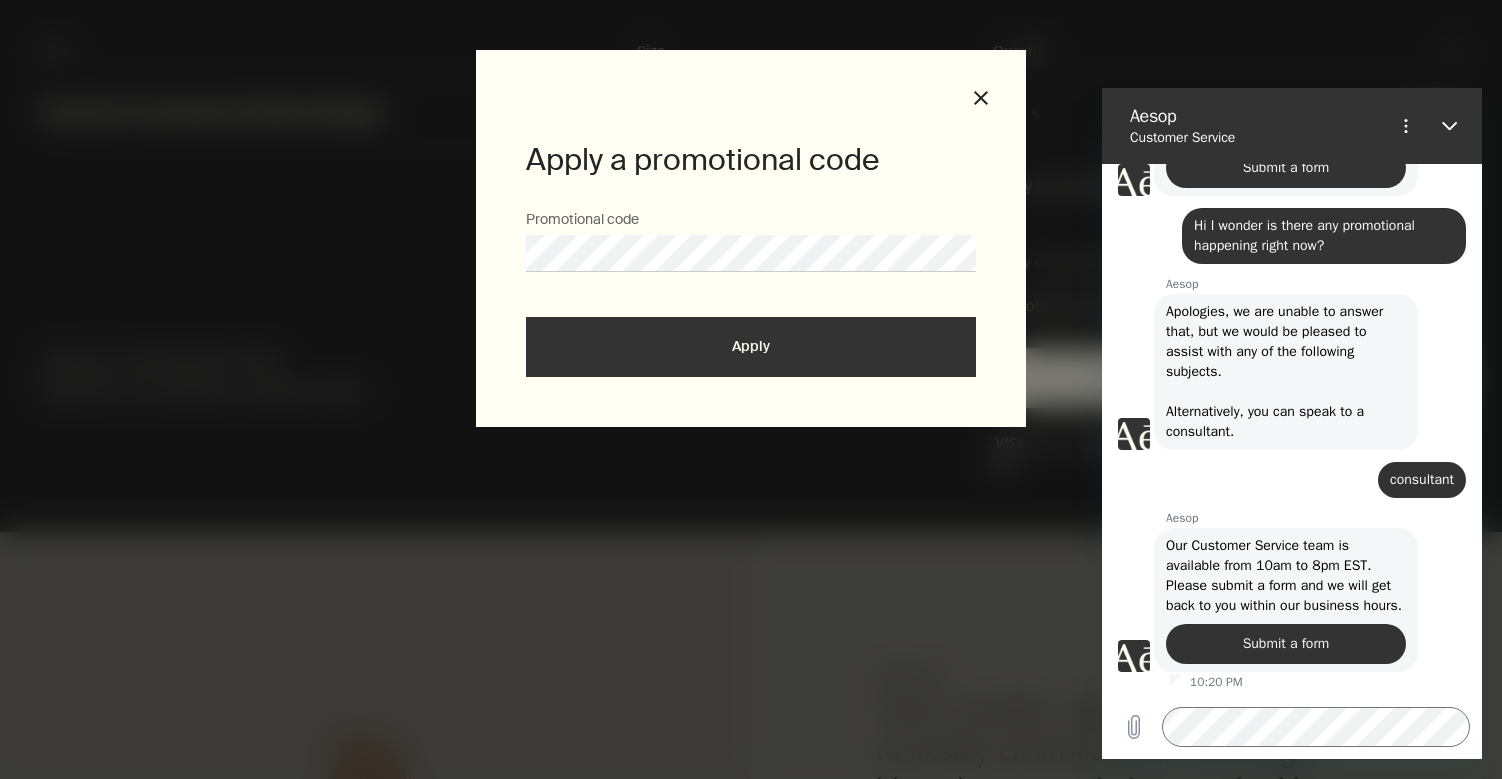 click on "Apply" at bounding box center [751, 347] 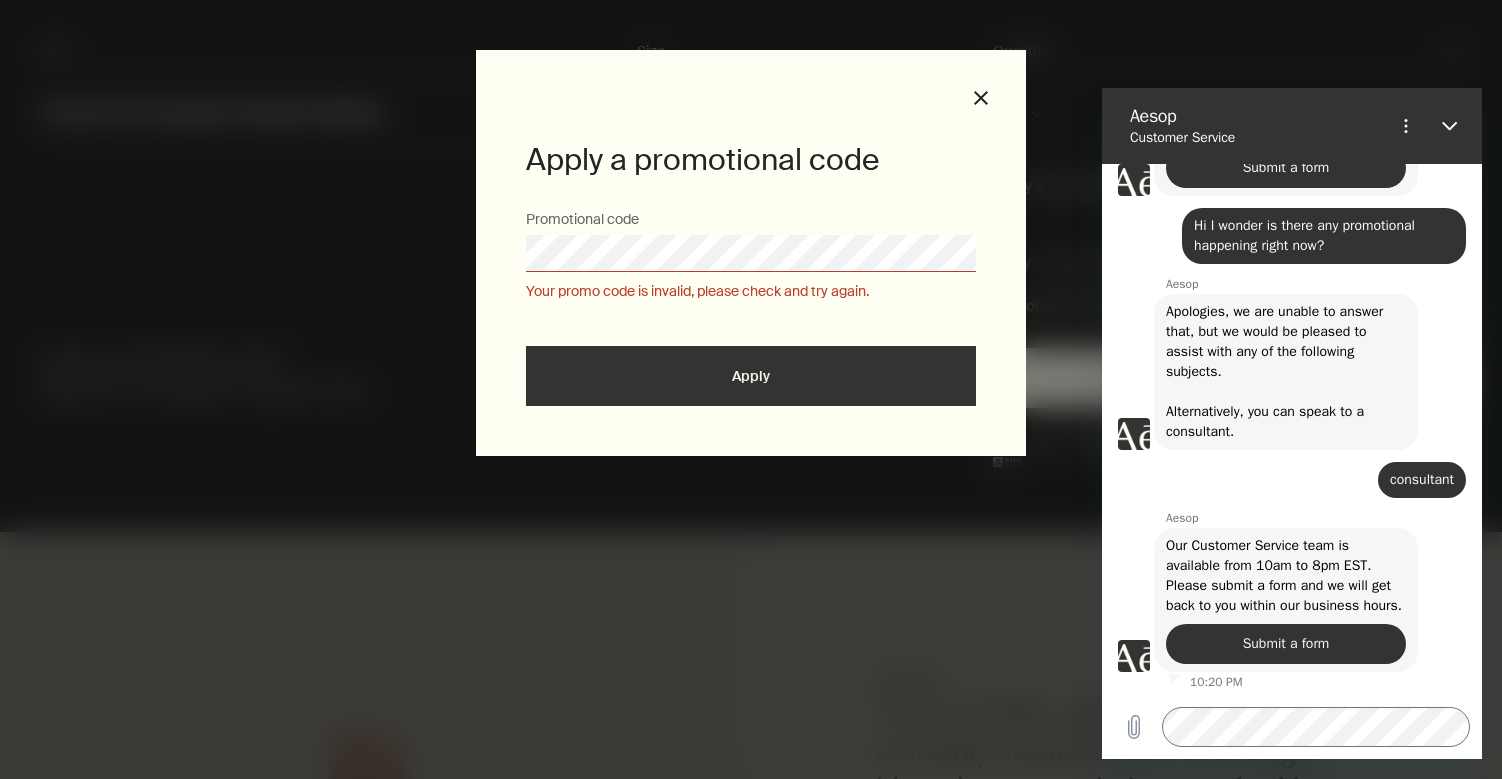 click on "Apply a promotional code Promotional code Your promo code is invalid, please check and try again. Apply close" at bounding box center [751, 253] 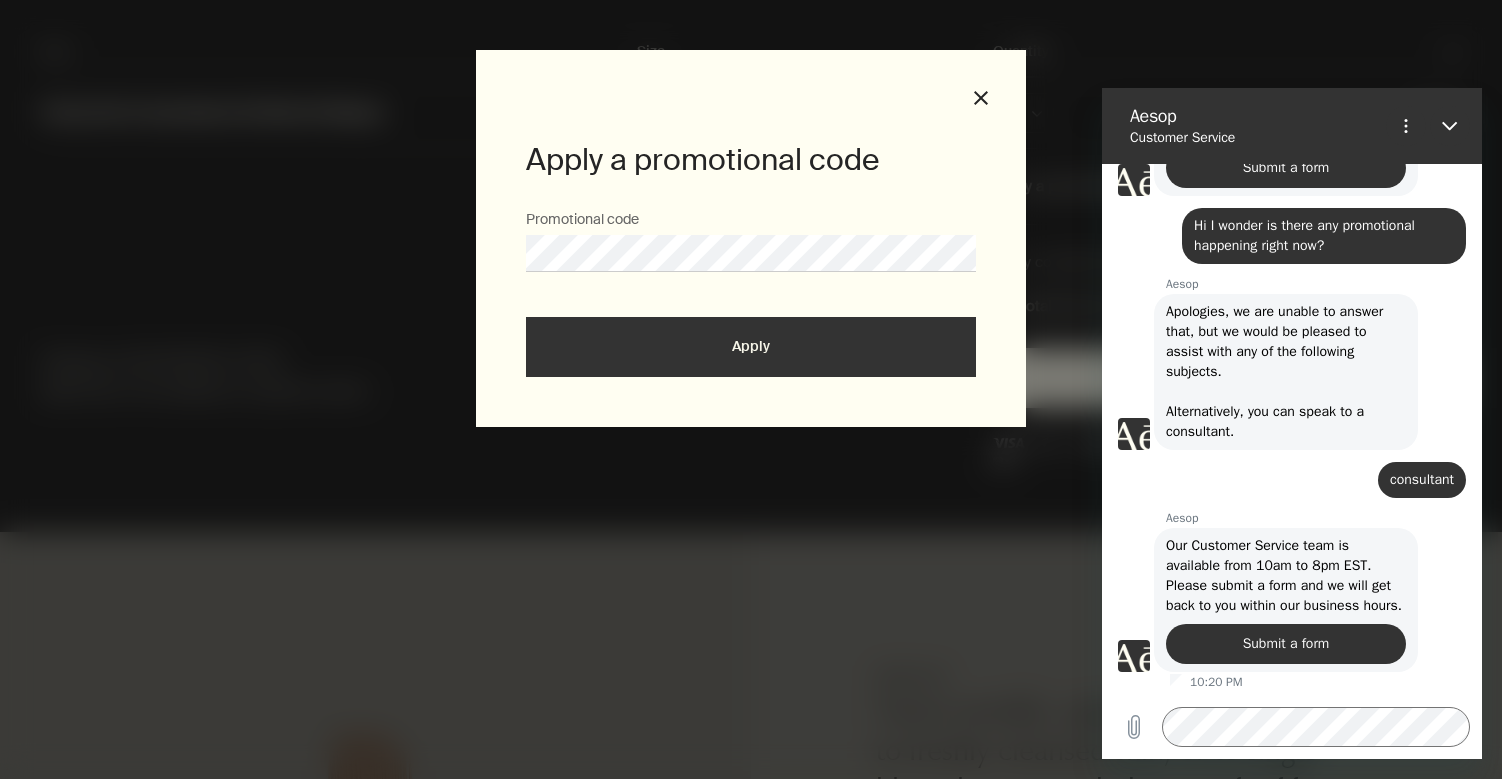 click on "Apply" at bounding box center [751, 347] 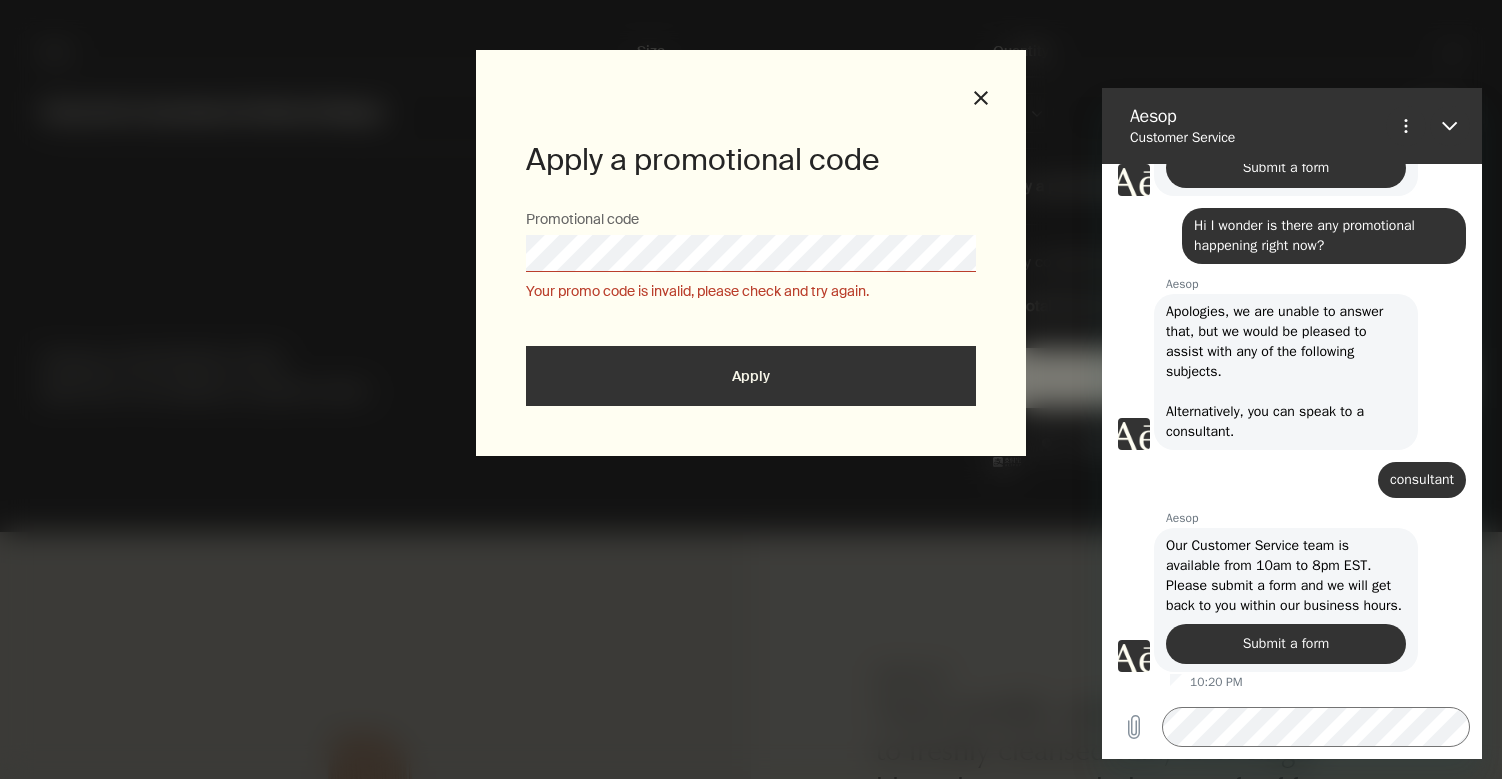 click on "Aesop Customer Service" at bounding box center (1292, 126) 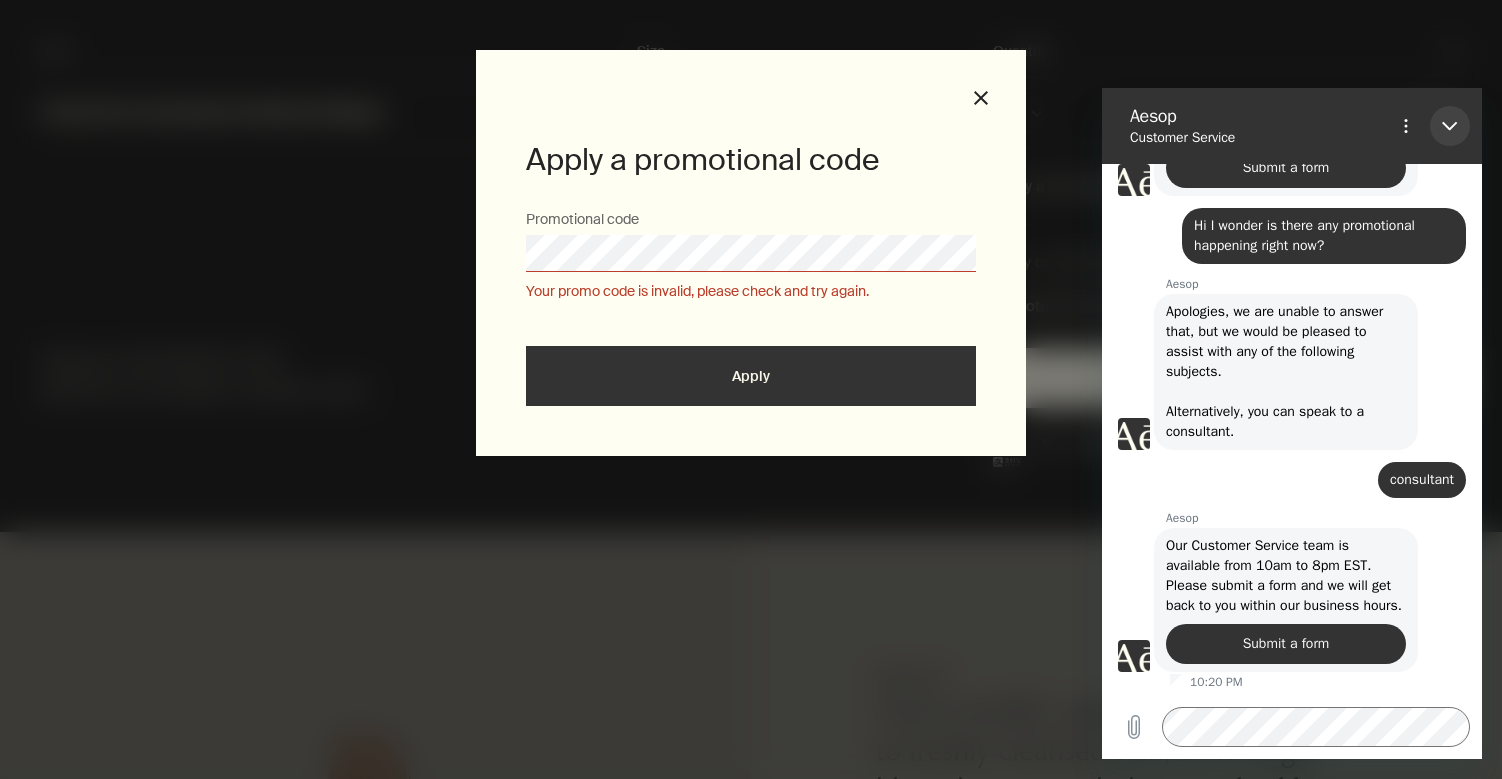 click at bounding box center (1450, 126) 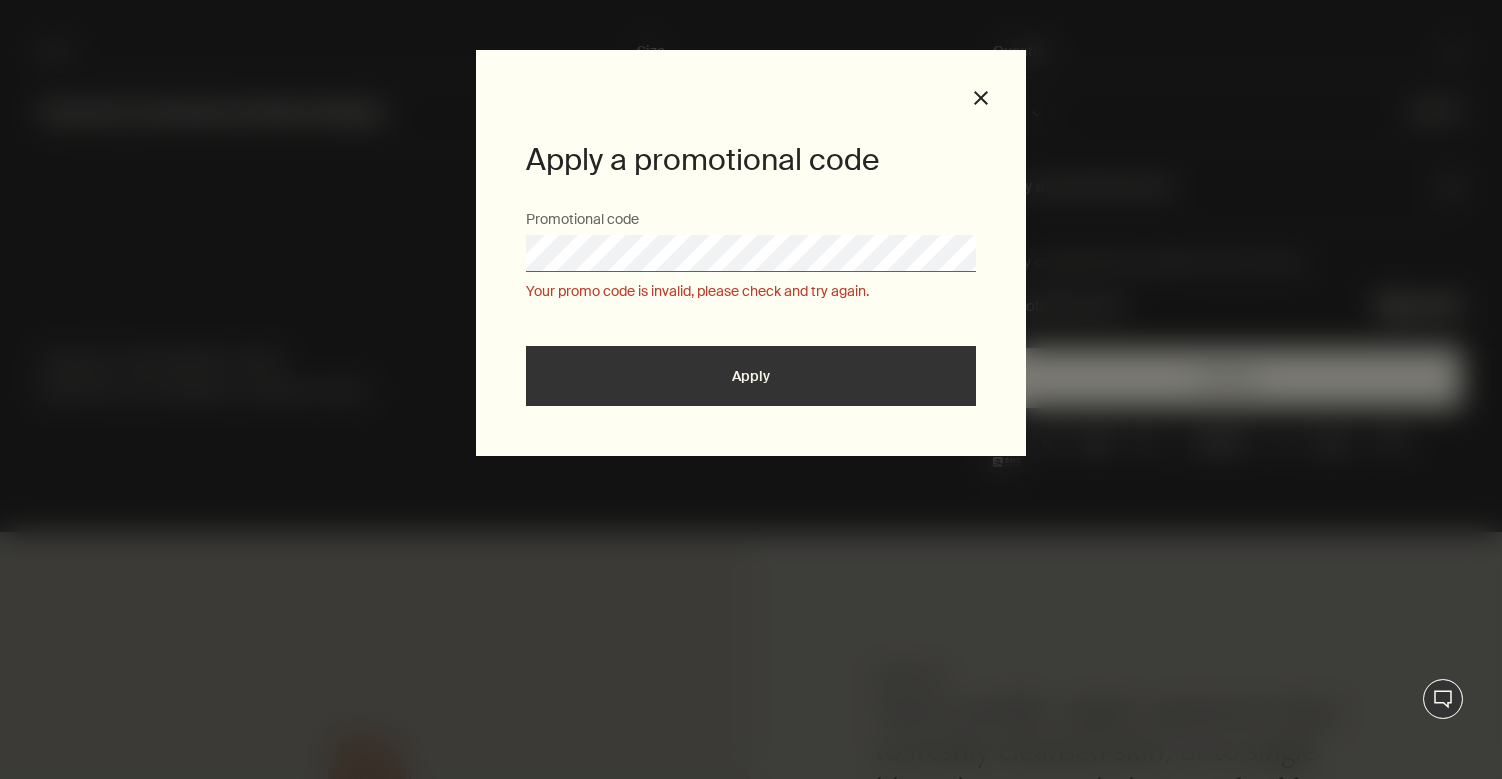 type 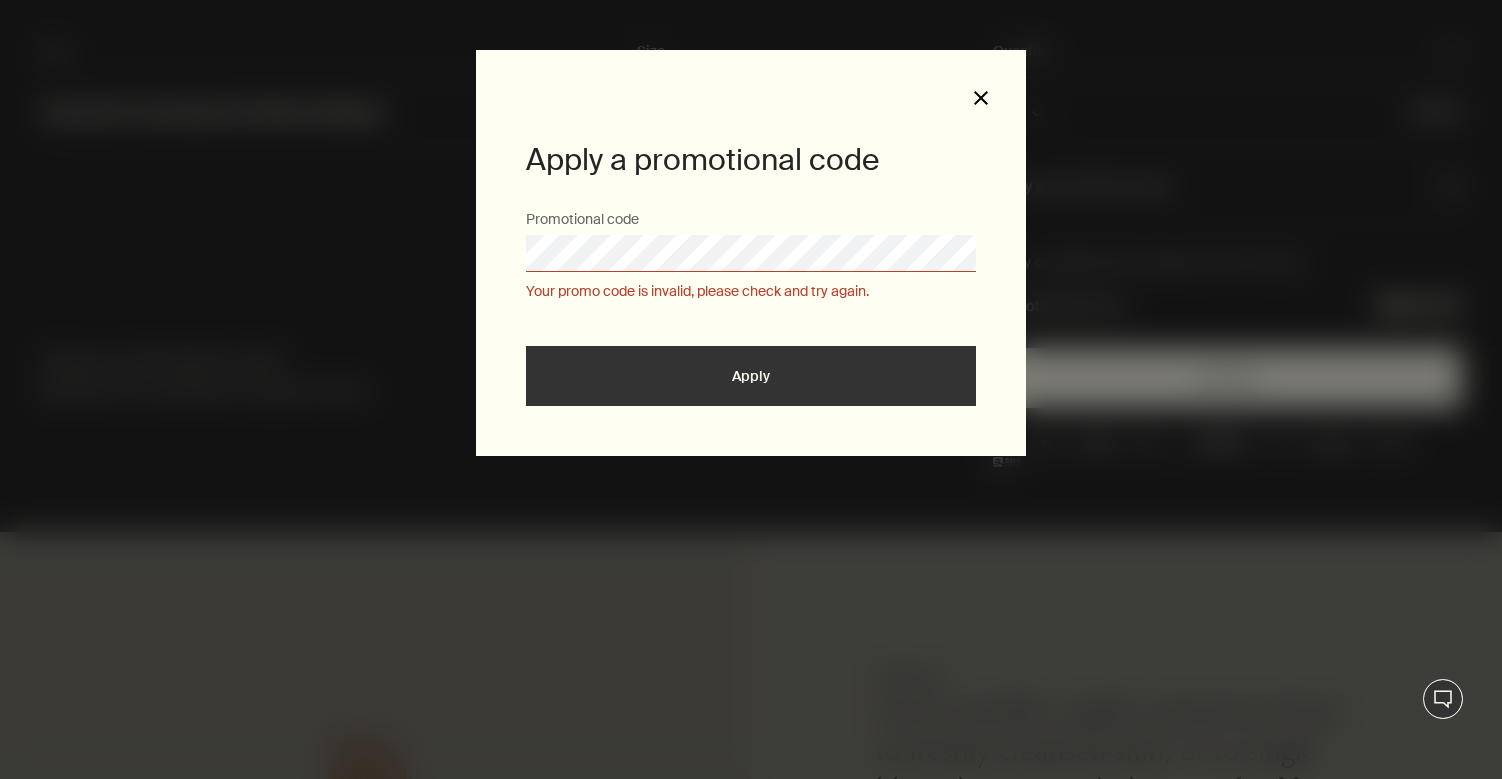 click on "close" at bounding box center [981, 98] 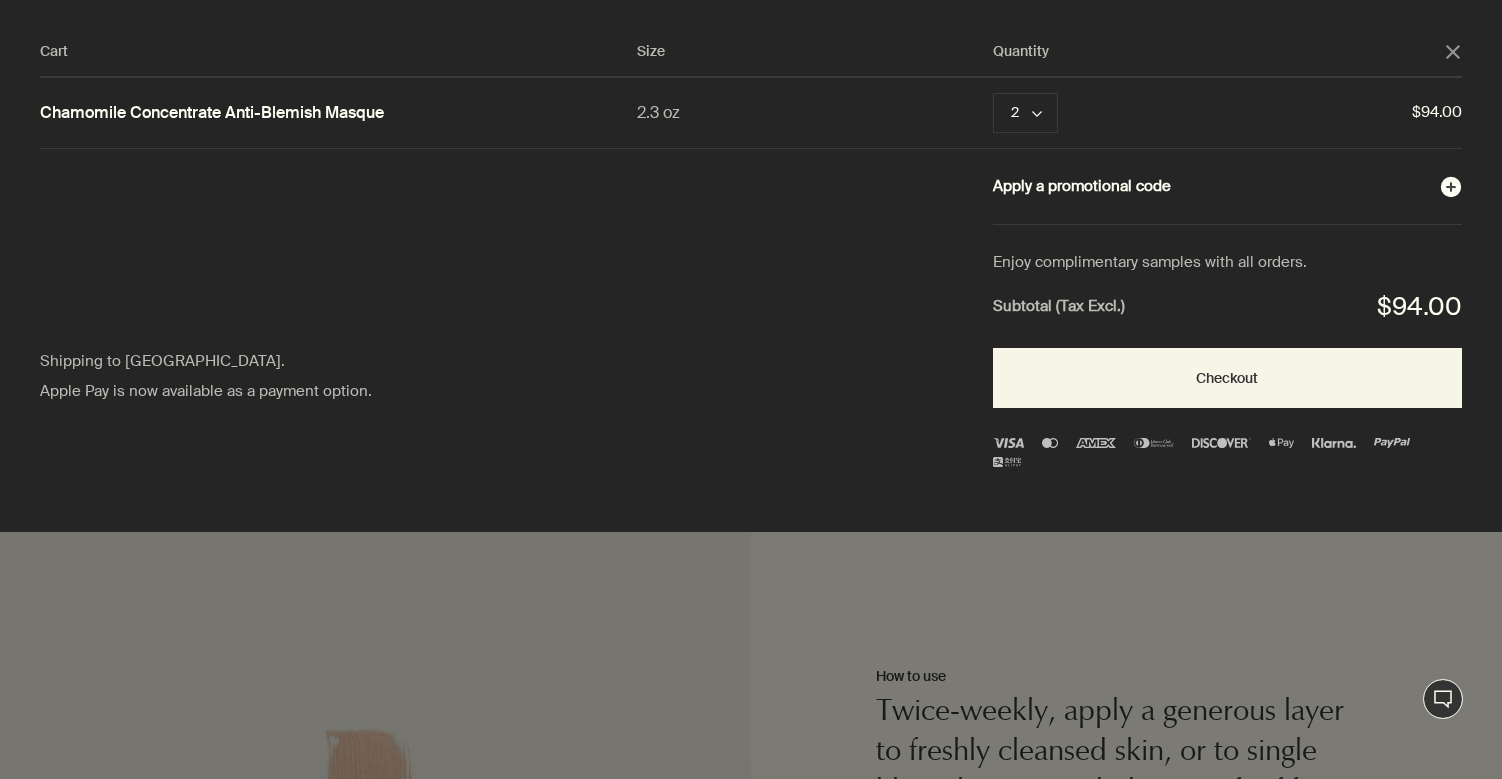 click on "Apply a promotional code plusAndCloseWithCircle" at bounding box center (1227, 187) 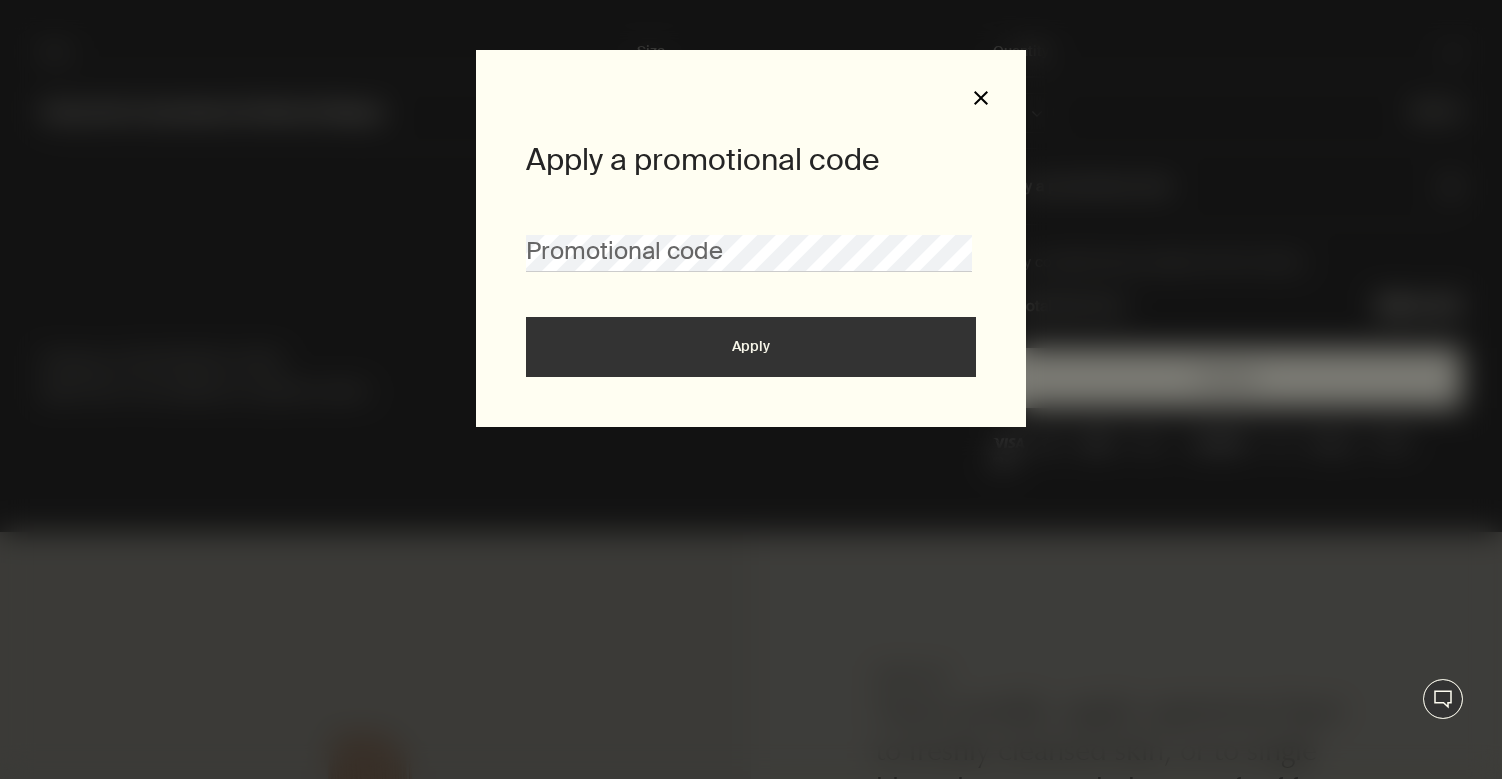 click on "close" at bounding box center [981, 98] 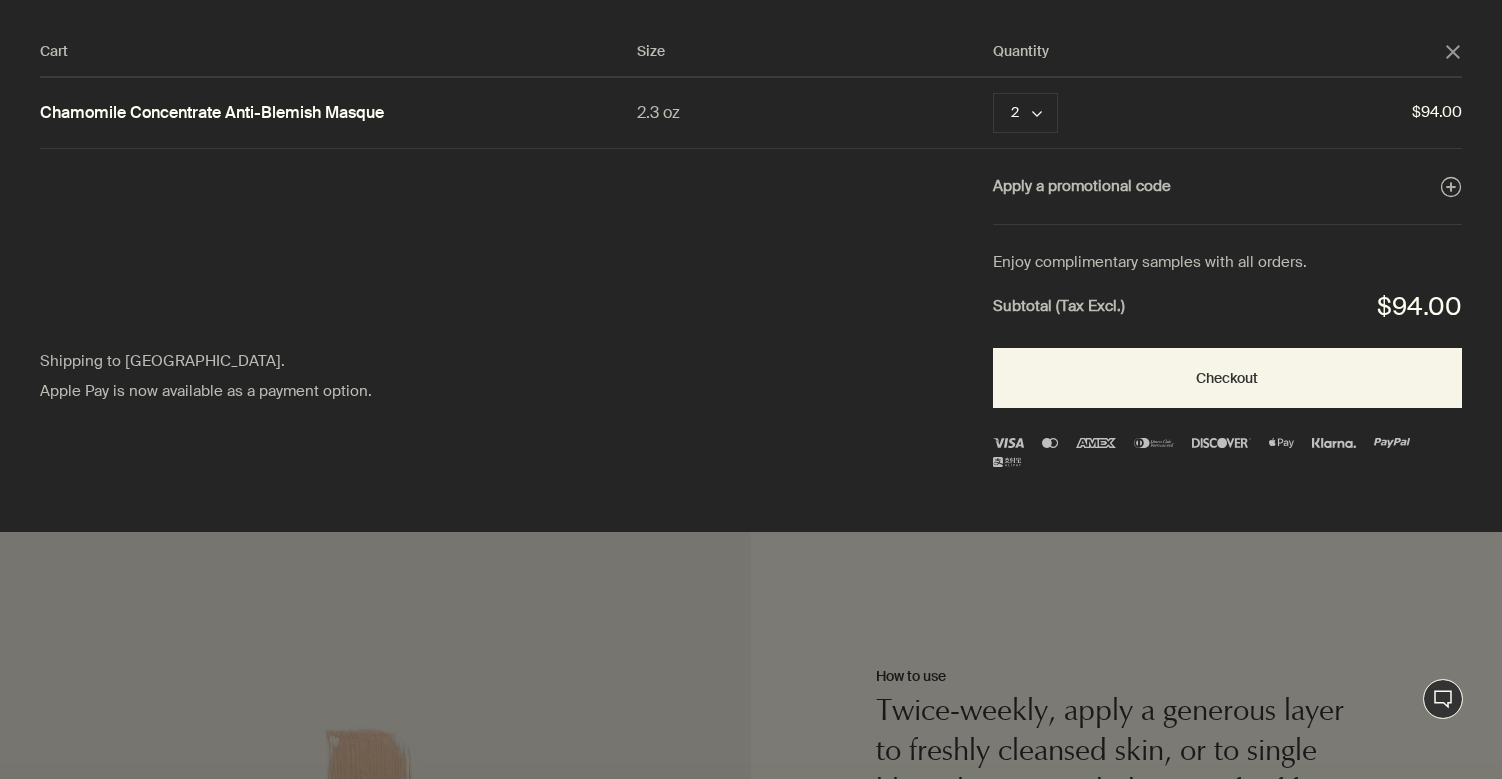 click on "Cart Size Quantity close Chamomile Concentrate Anti-Blemish Masque  2.3 oz 2 chevron Remove $94.00 Apply a promotional code plusAndCloseWithCircle Shipping to the United States. Apple Pay is now available as a payment option. Enjoy complimentary samples with all orders. Subtotal (Tax Excl.) $94.00 Checkout" at bounding box center (771, 266) 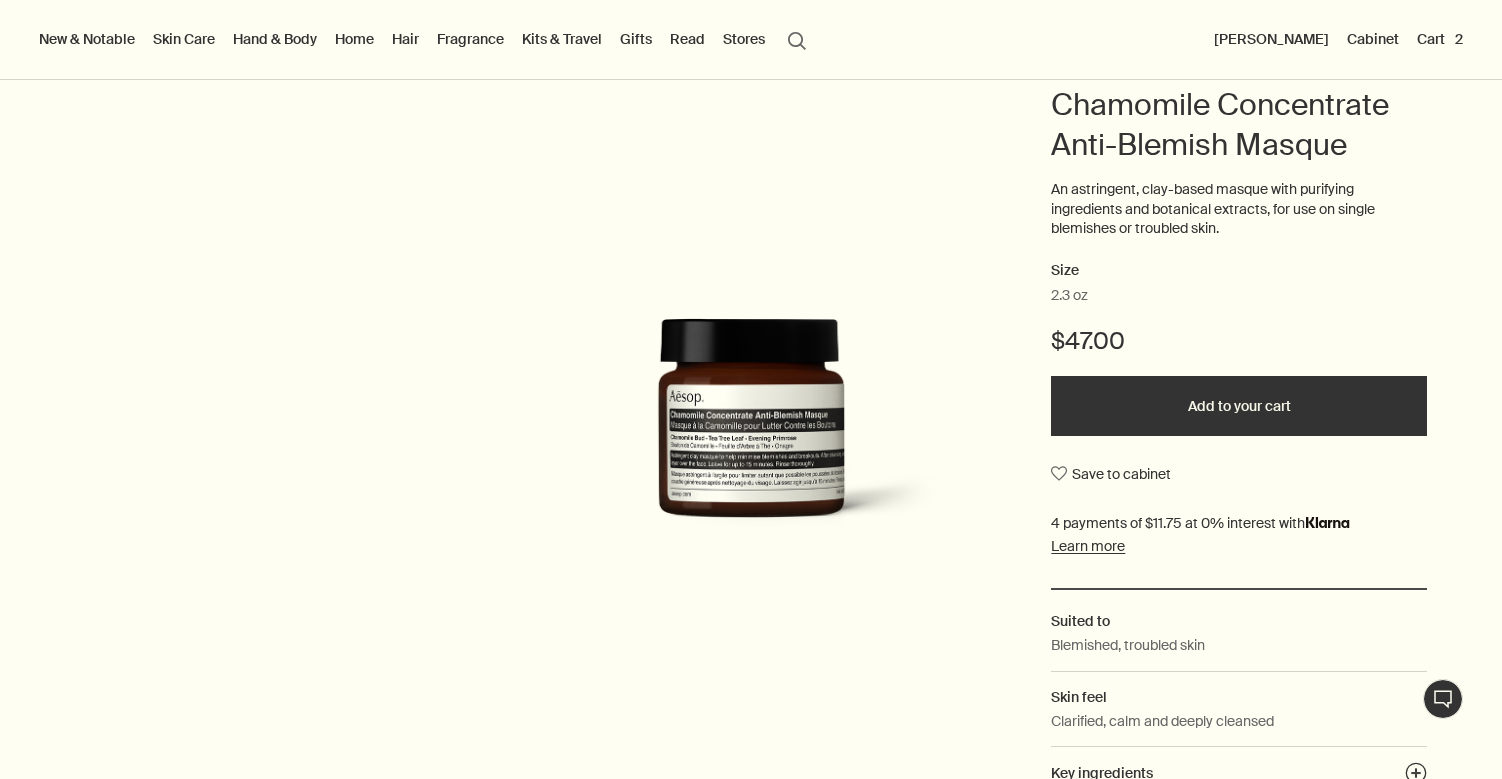 scroll, scrollTop: 0, scrollLeft: 0, axis: both 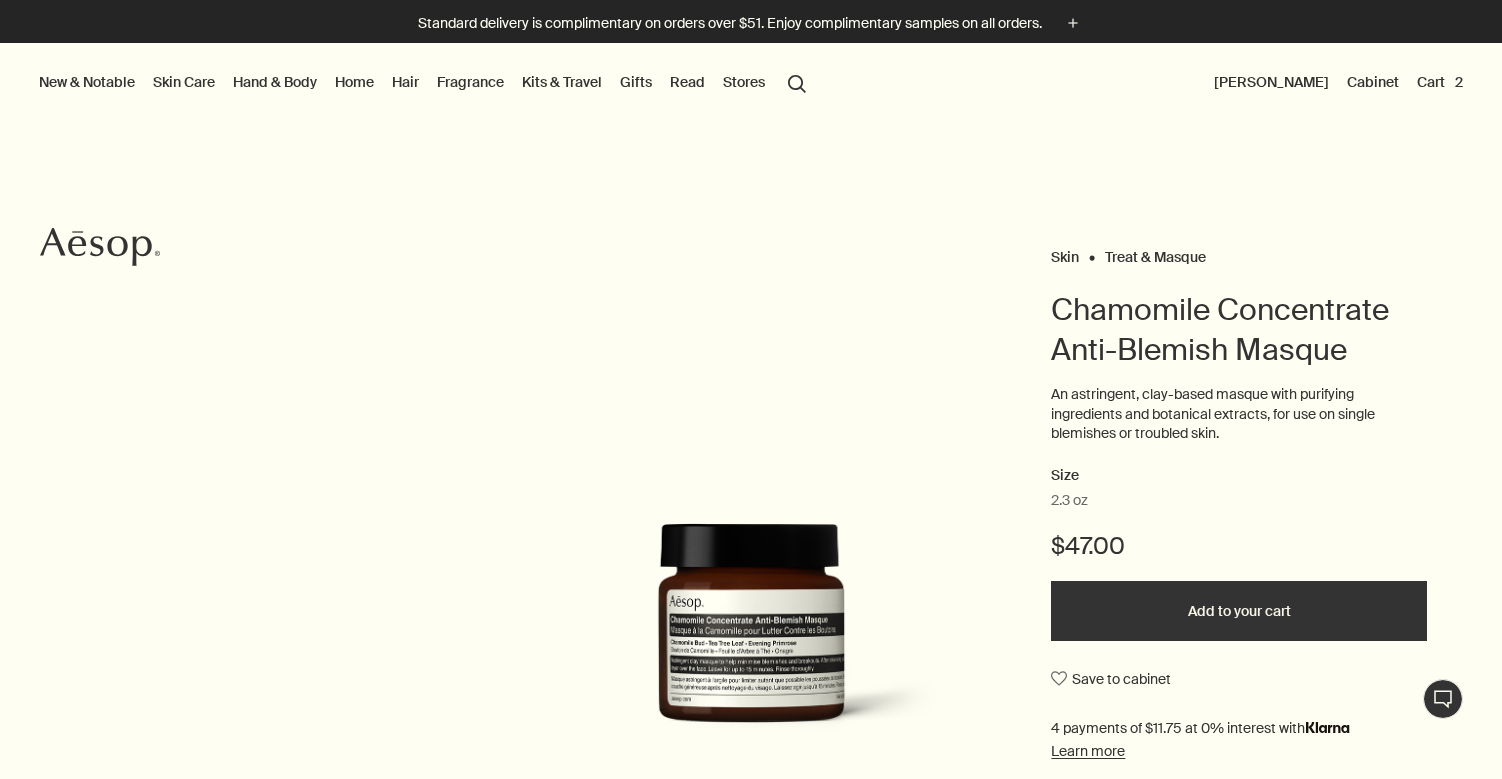 click on "New & Notable" at bounding box center (87, 82) 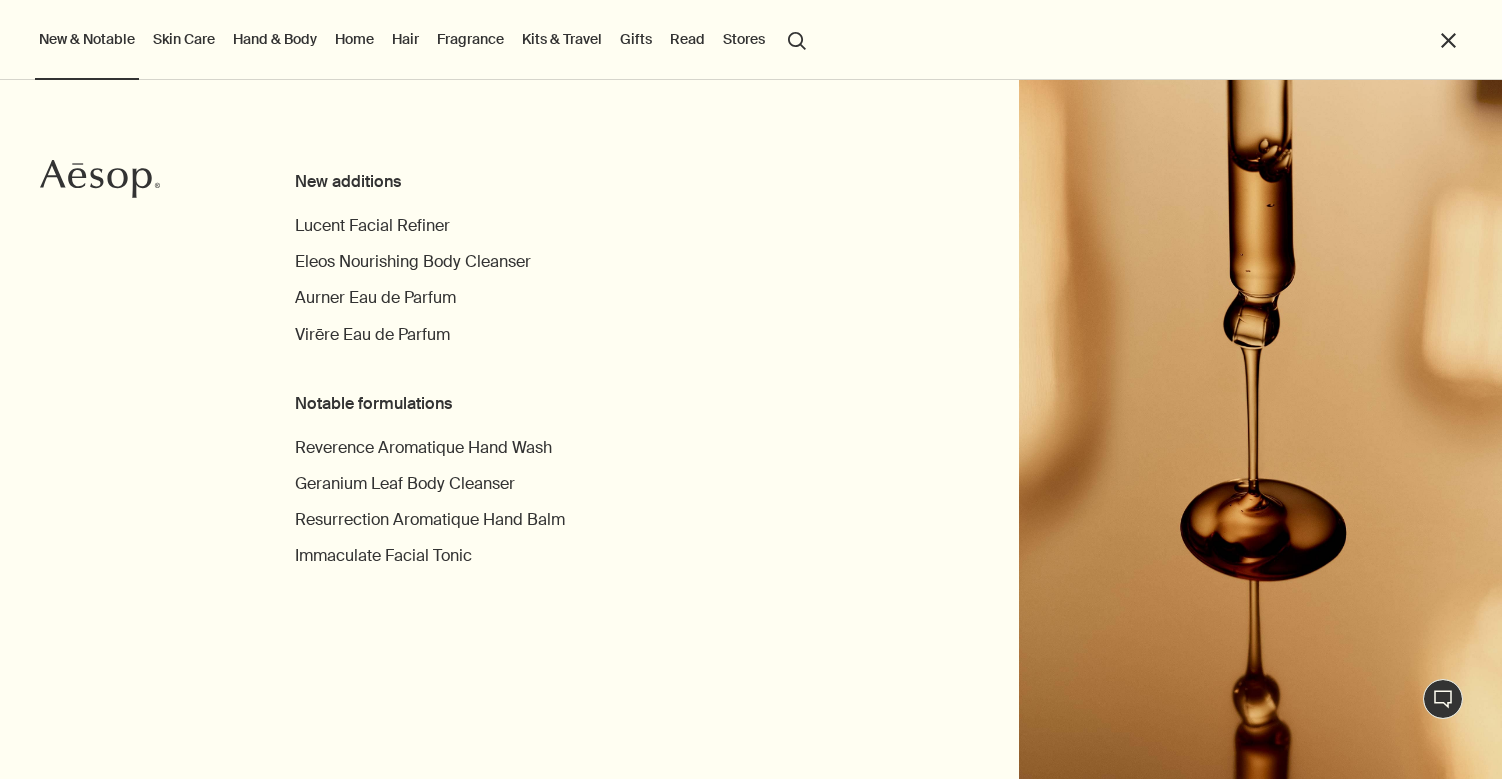 click on "Aesop" 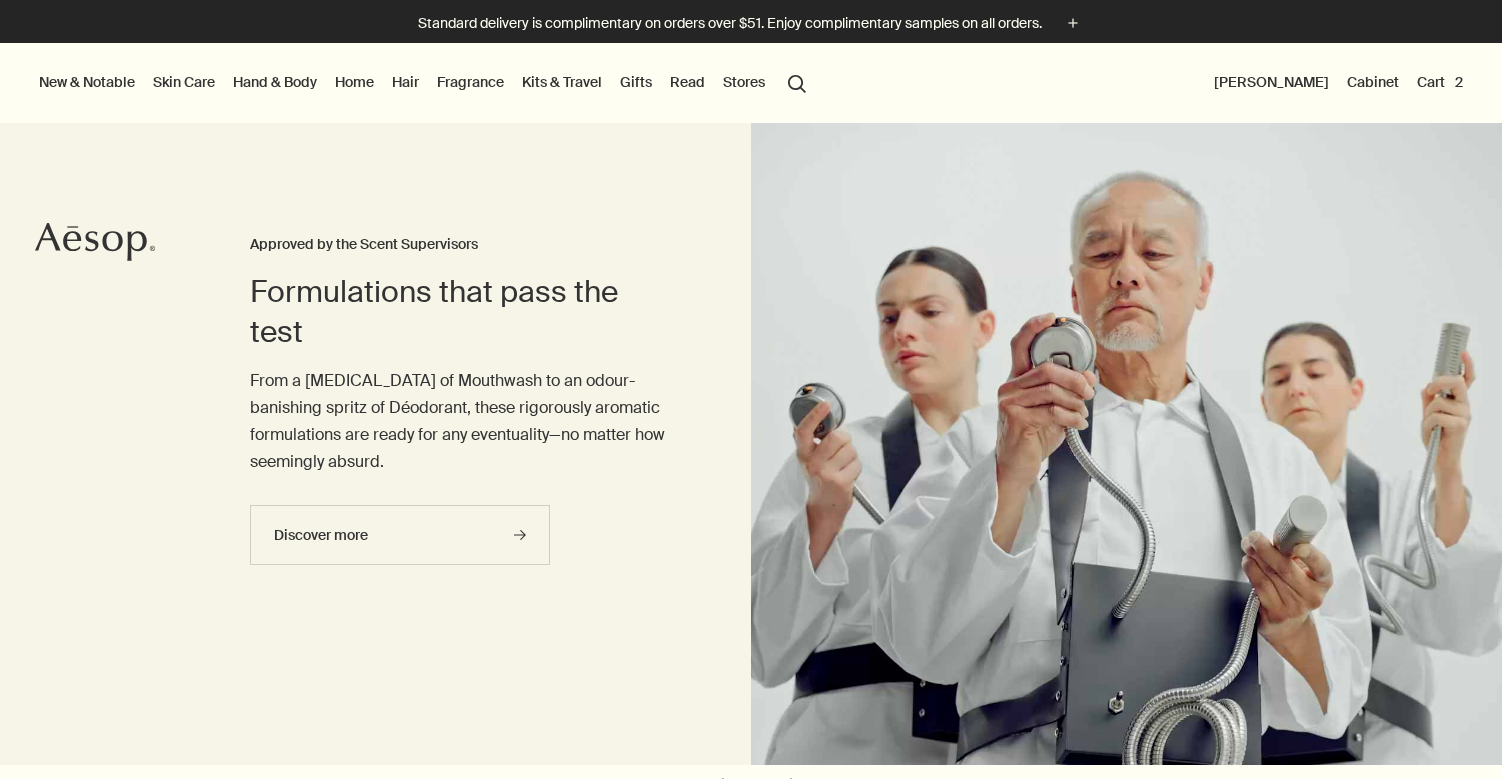 scroll, scrollTop: 0, scrollLeft: 0, axis: both 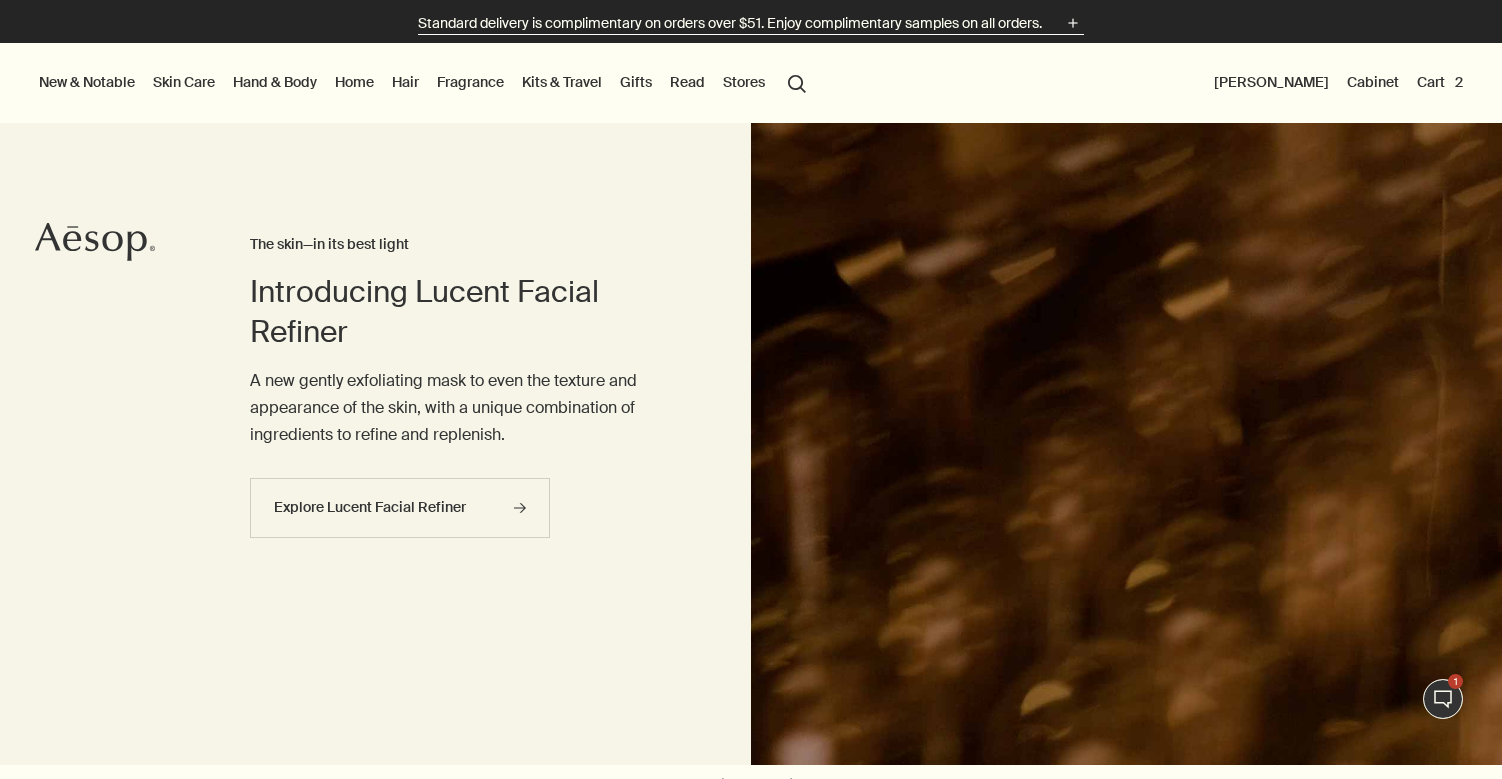 click on "Standard delivery is complimentary on orders over $51. Enjoy complimentary samples on all orders." at bounding box center (730, 23) 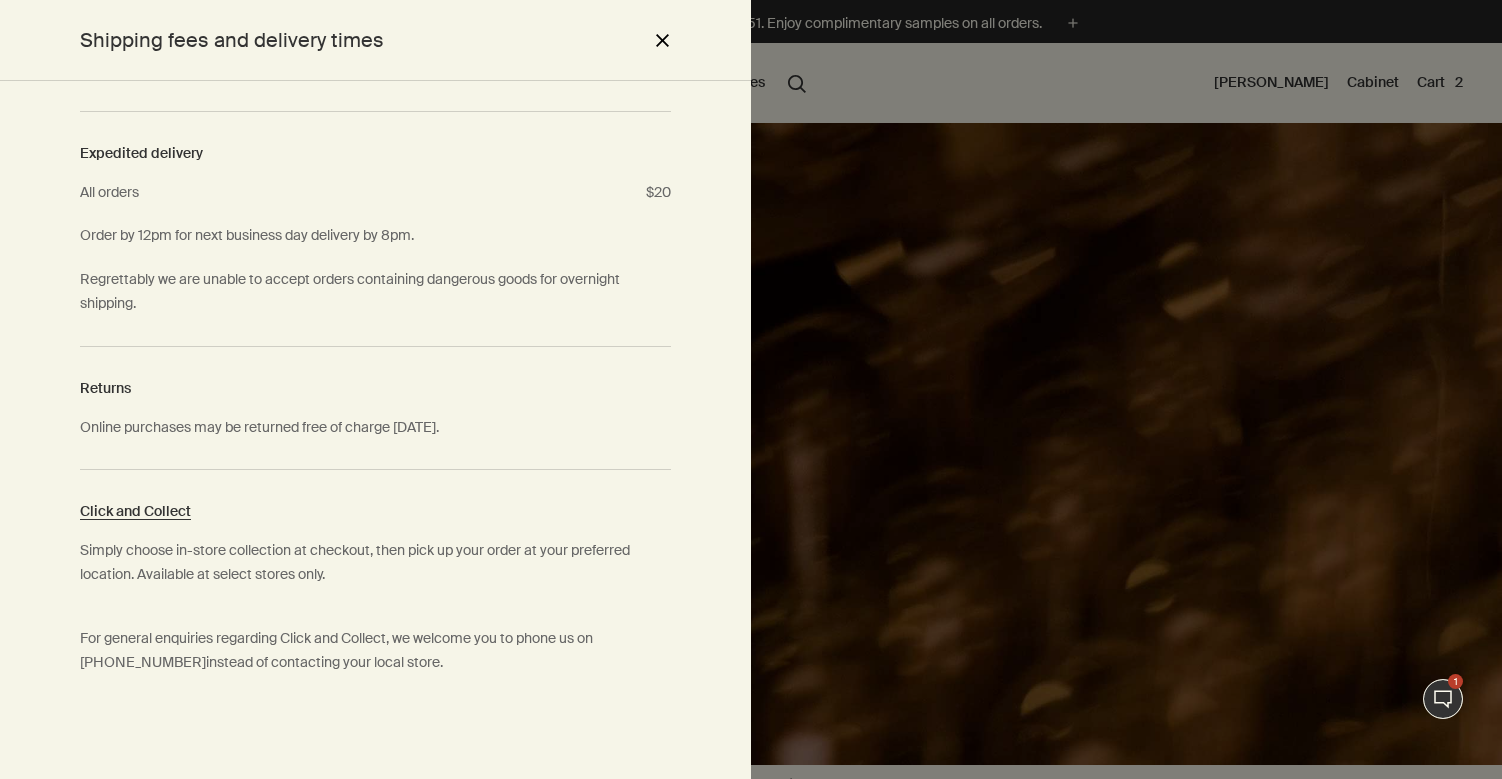 scroll, scrollTop: 359, scrollLeft: 0, axis: vertical 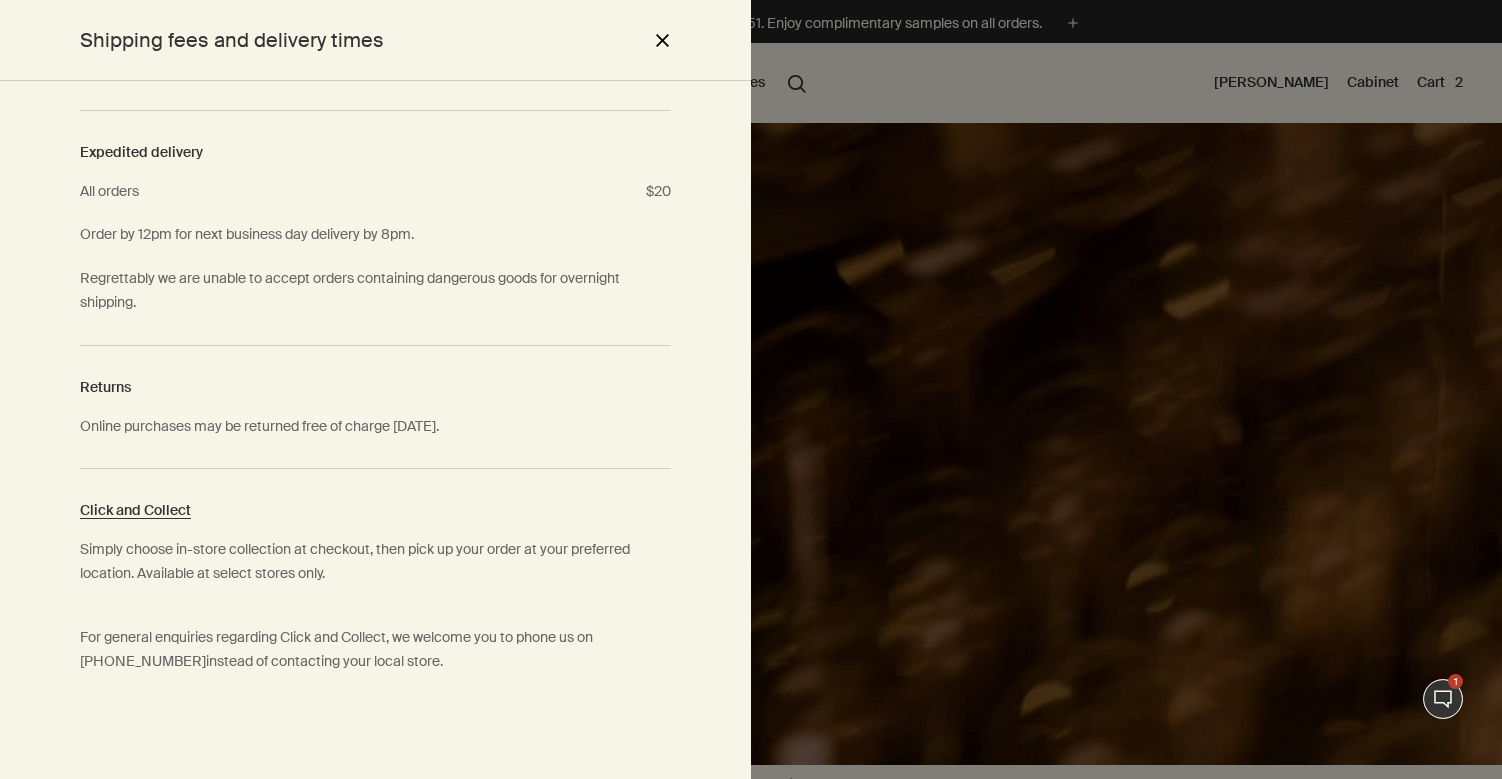 click at bounding box center (751, 389) 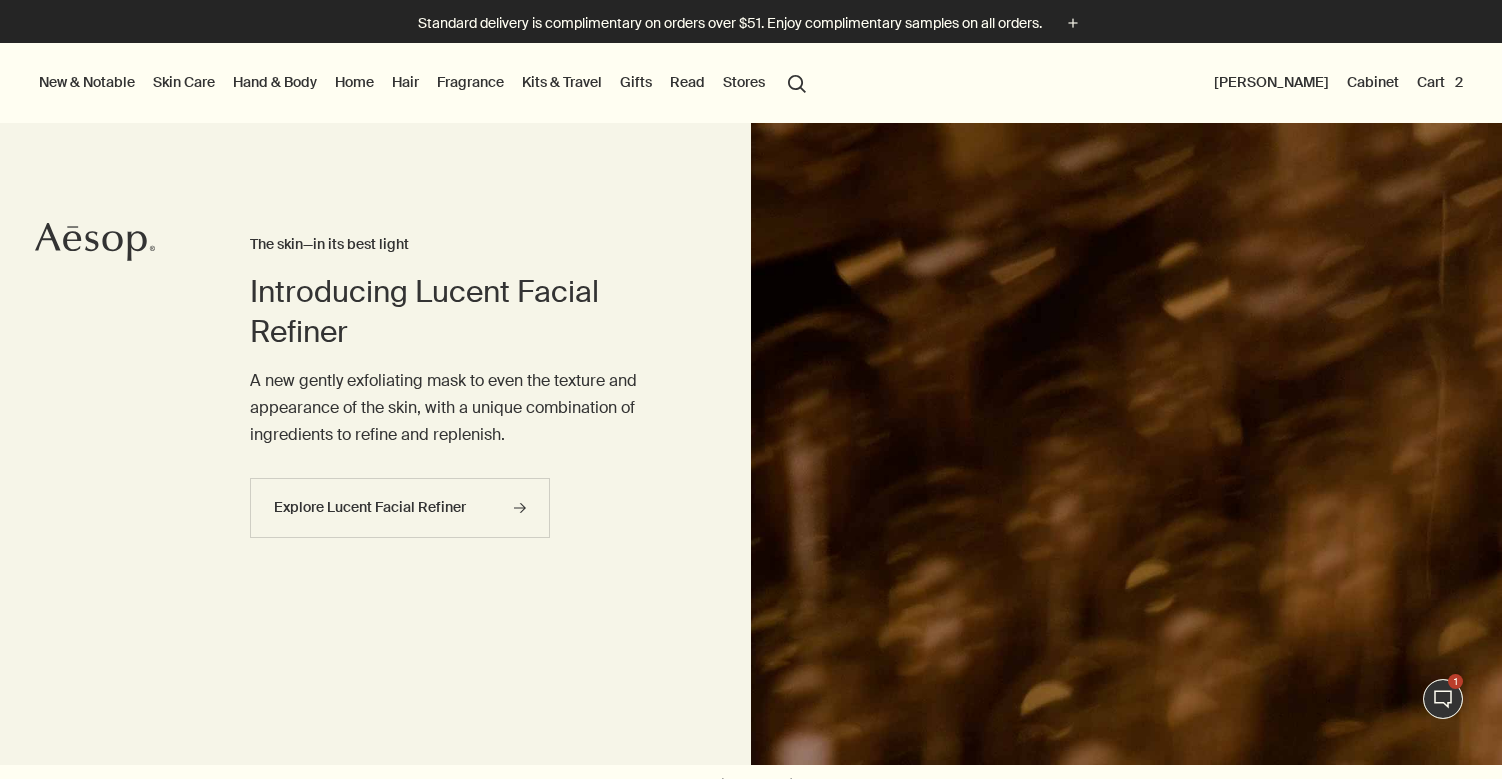 click on "Cart 2" at bounding box center (1440, 82) 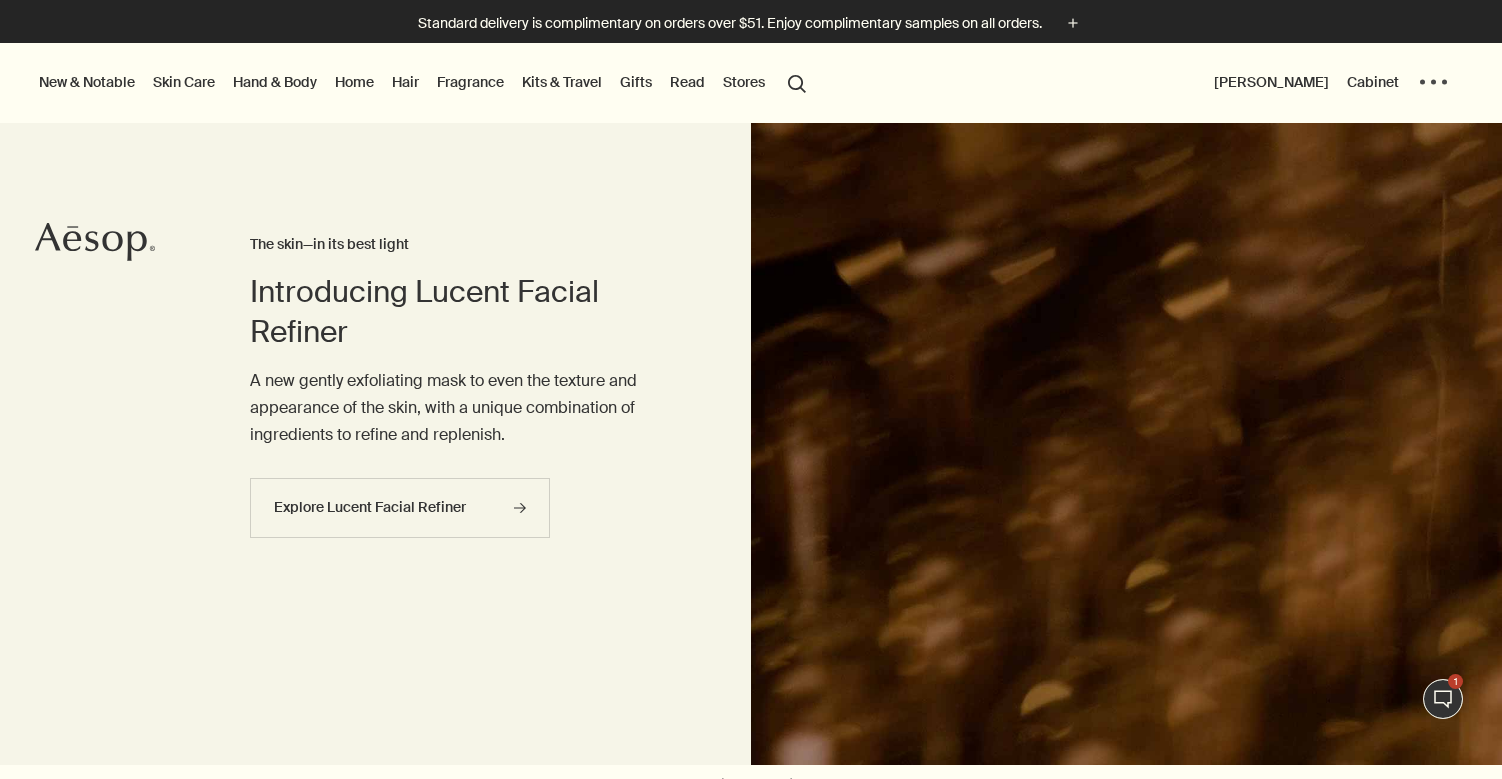 click on "Cart 2 Loading..." at bounding box center (1440, 82) 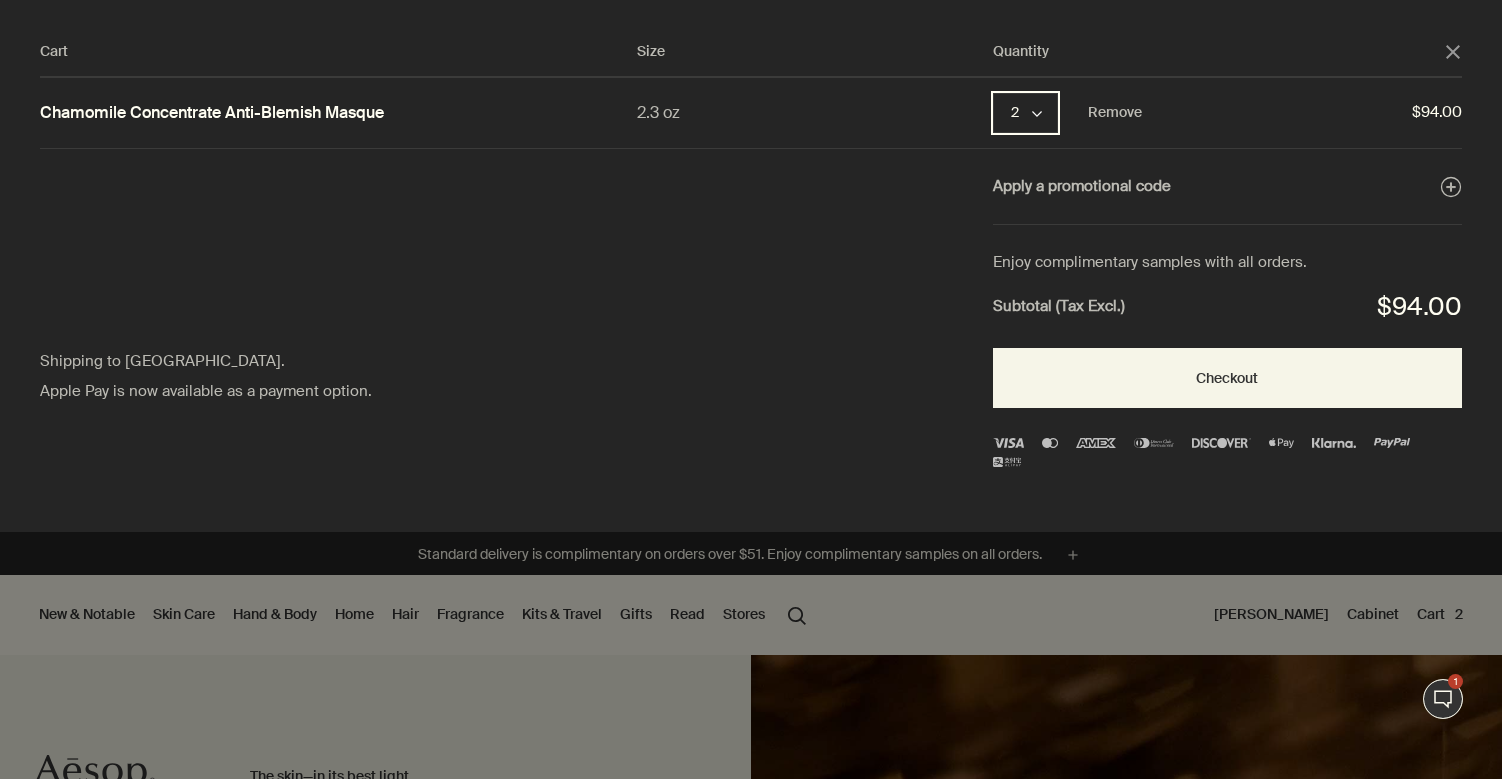 click on "2 chevron" at bounding box center (1025, 113) 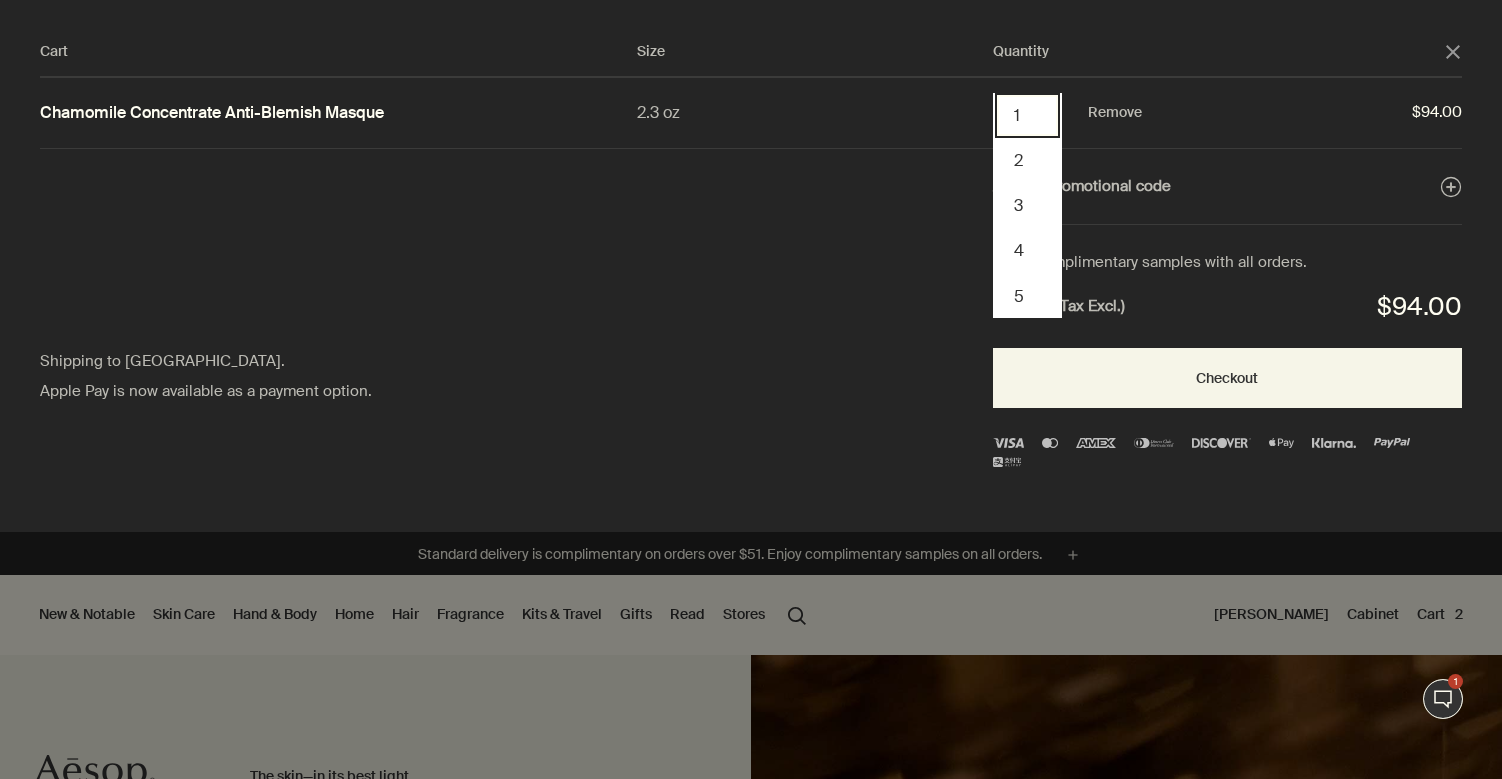click on "1" at bounding box center [1027, 115] 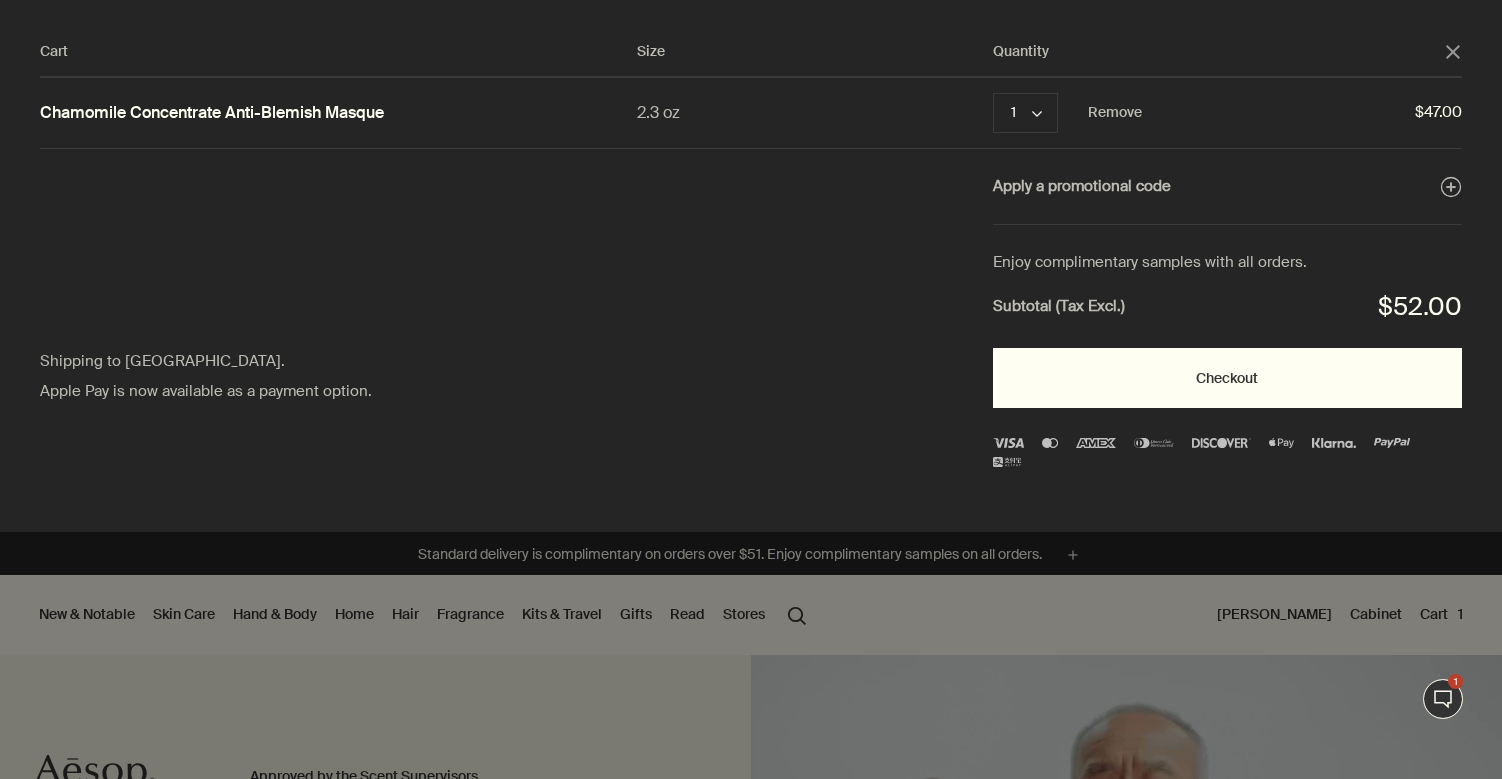 click on "Checkout" at bounding box center [1227, 378] 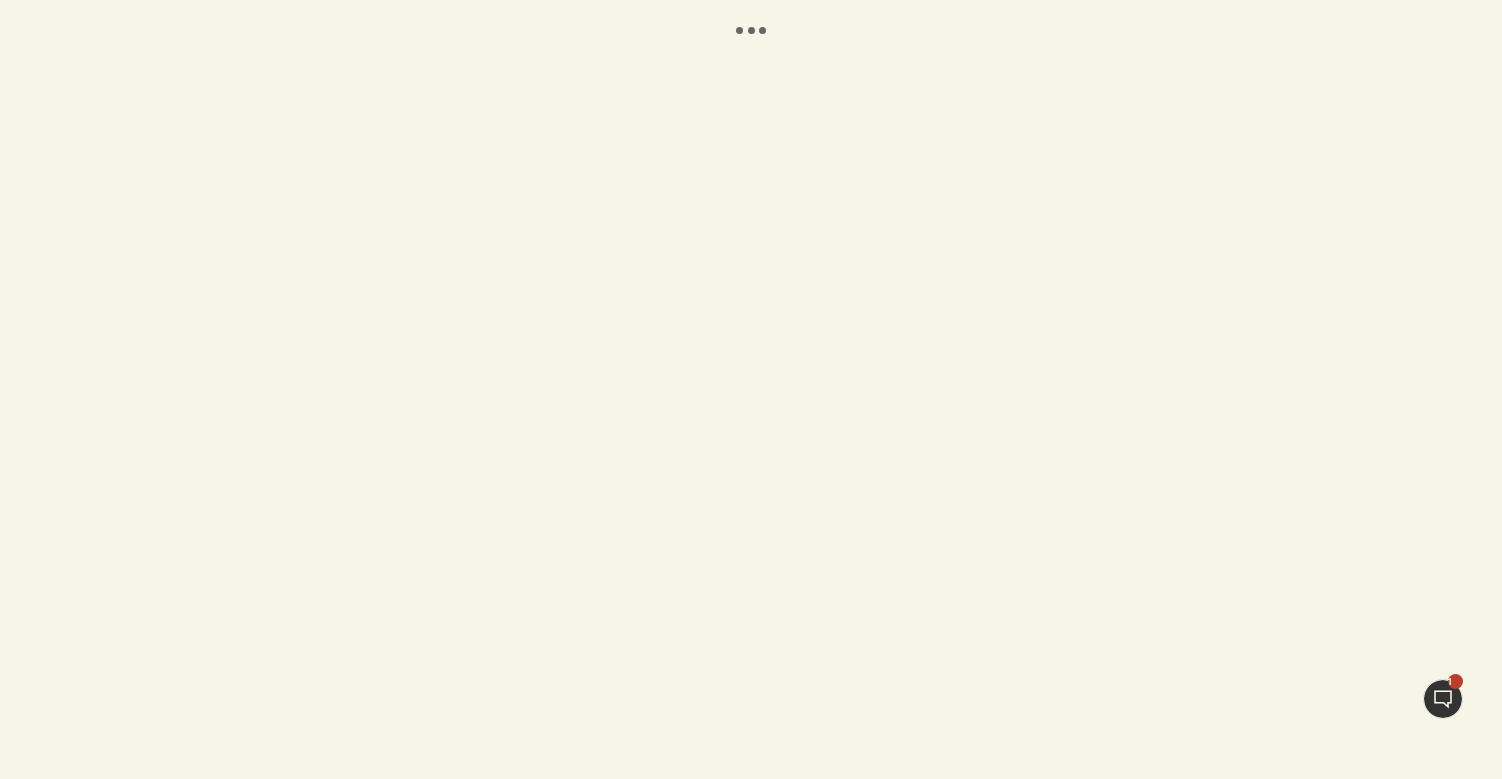 scroll, scrollTop: 0, scrollLeft: 0, axis: both 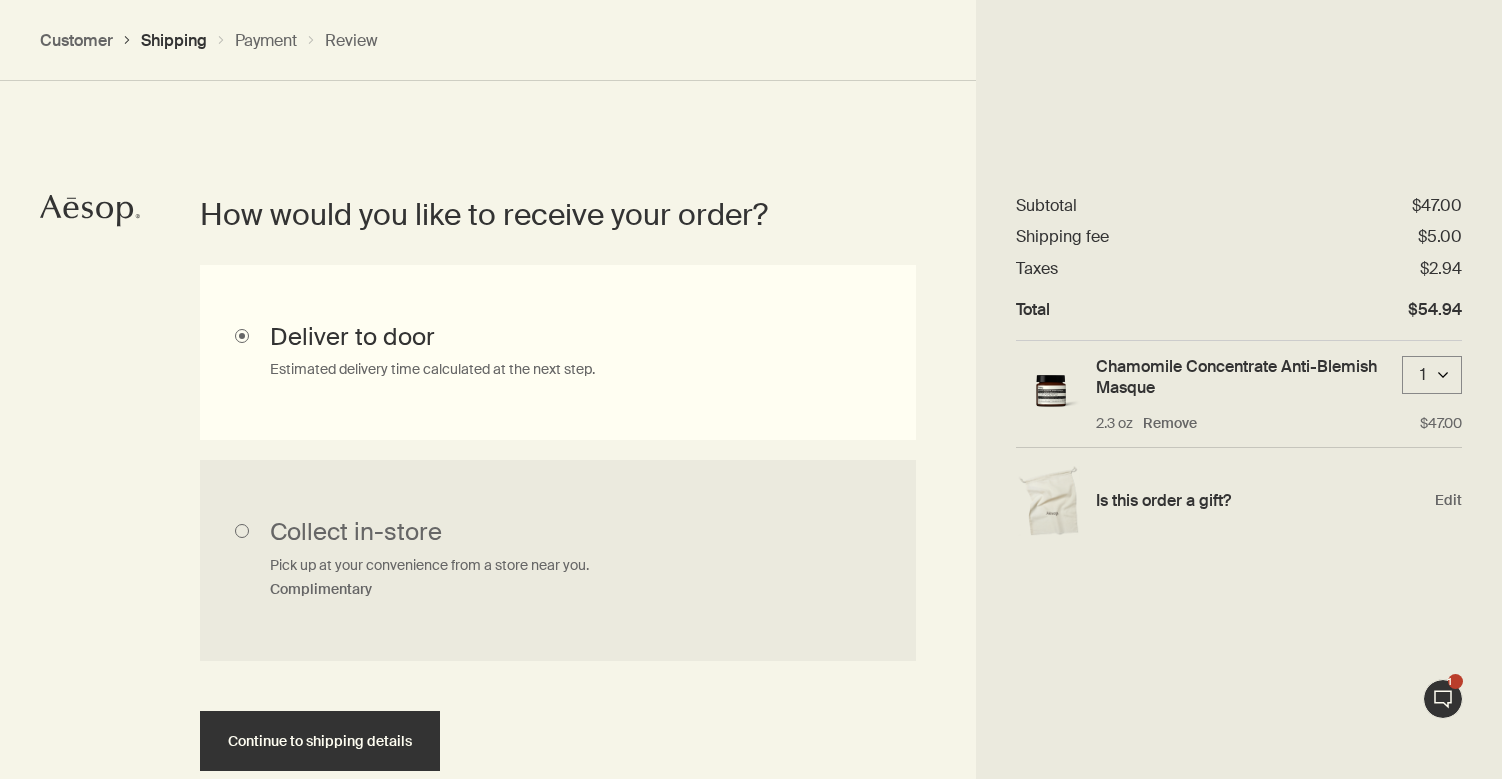 click on "Live Assistance 1" at bounding box center [1443, 699] 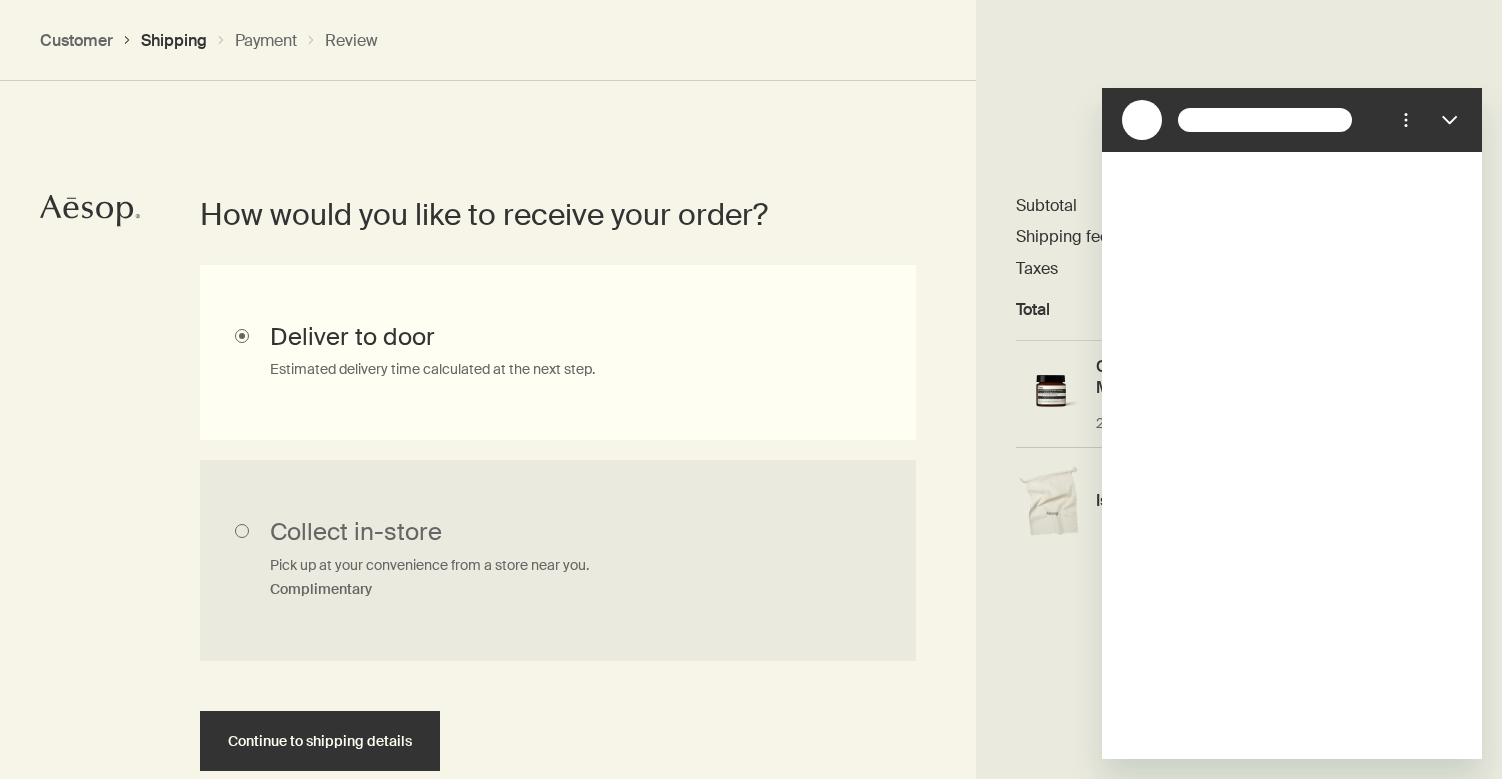 scroll, scrollTop: 0, scrollLeft: 0, axis: both 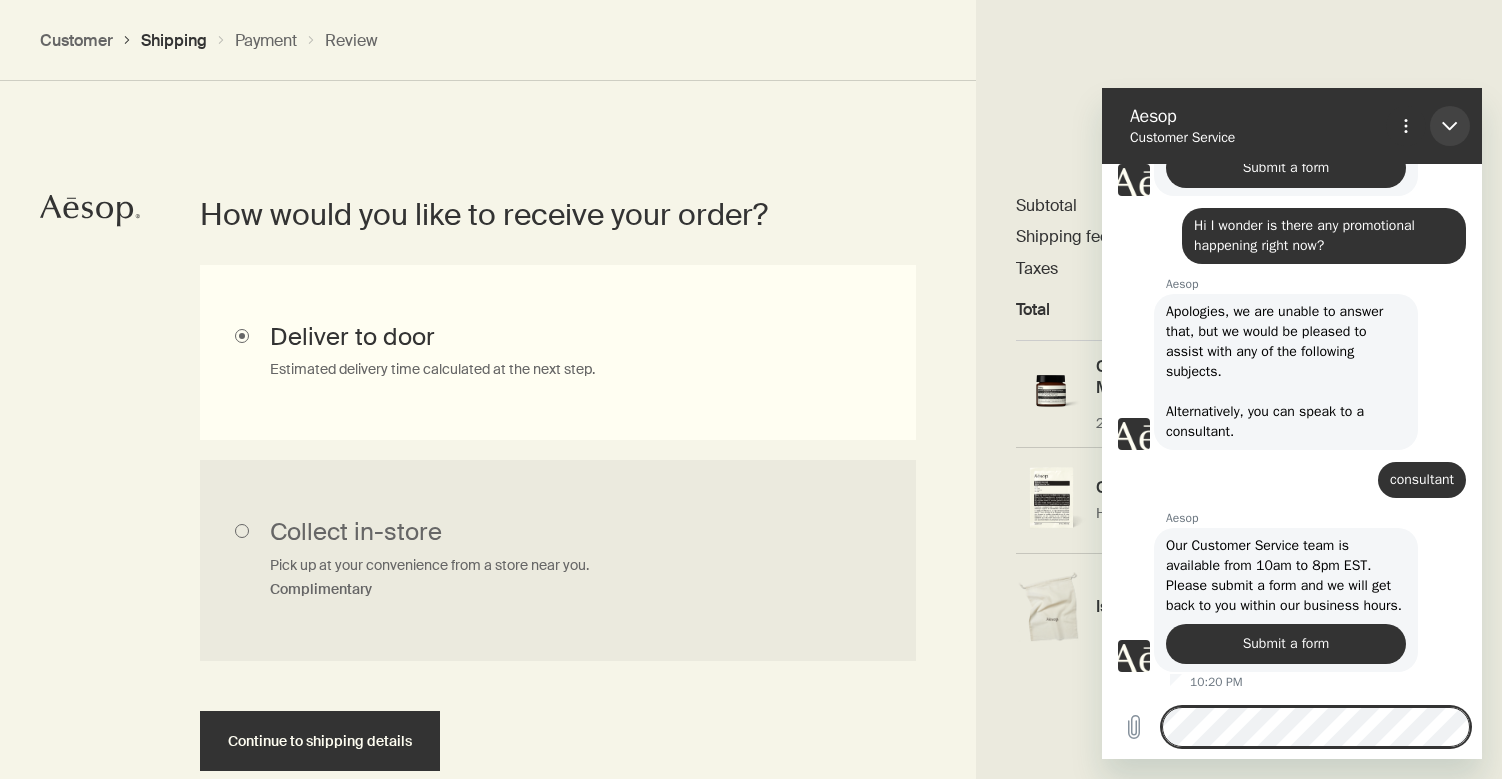 click 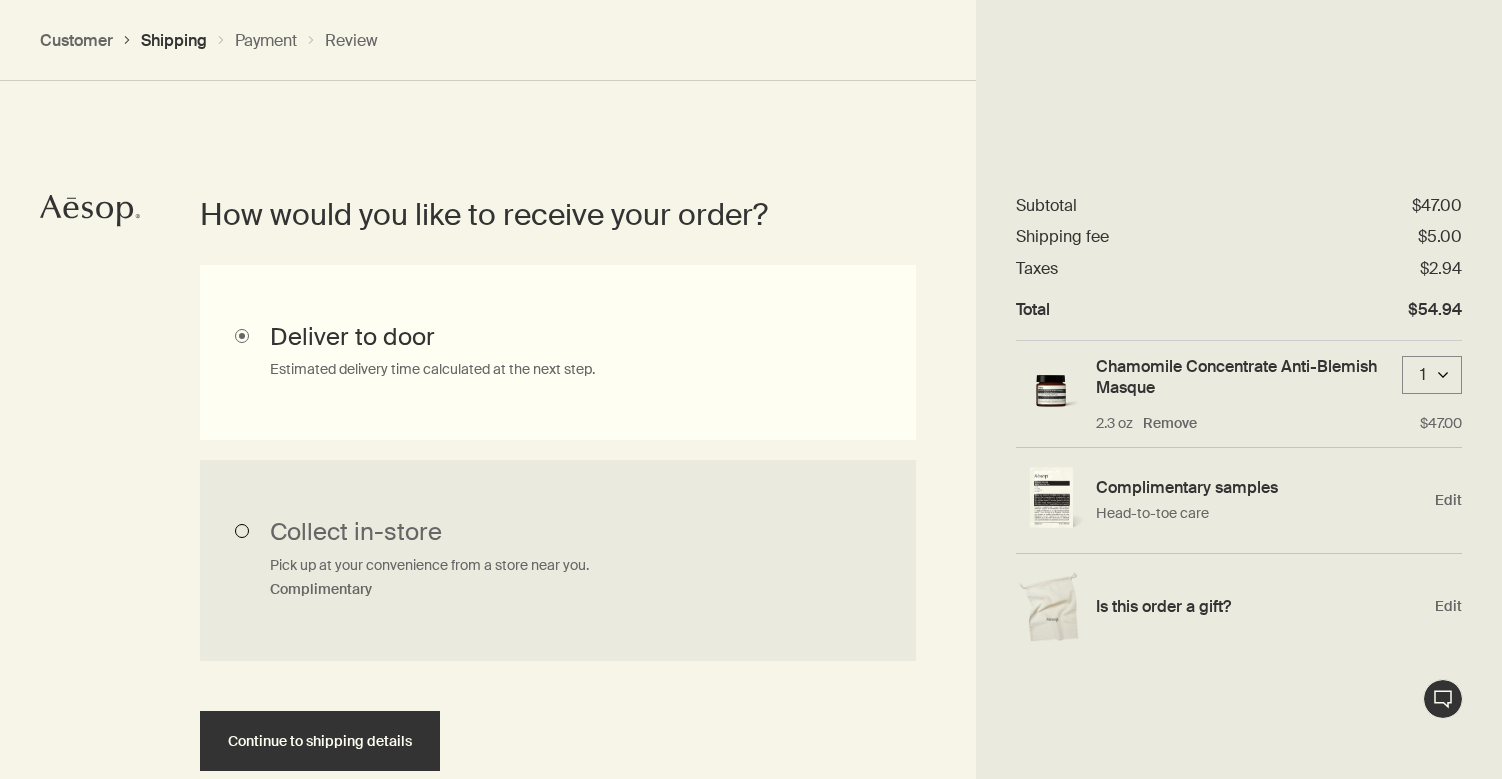 click on "Collect in-store Pick up at your convenience from a store near you. Complimentary" at bounding box center (558, 561) 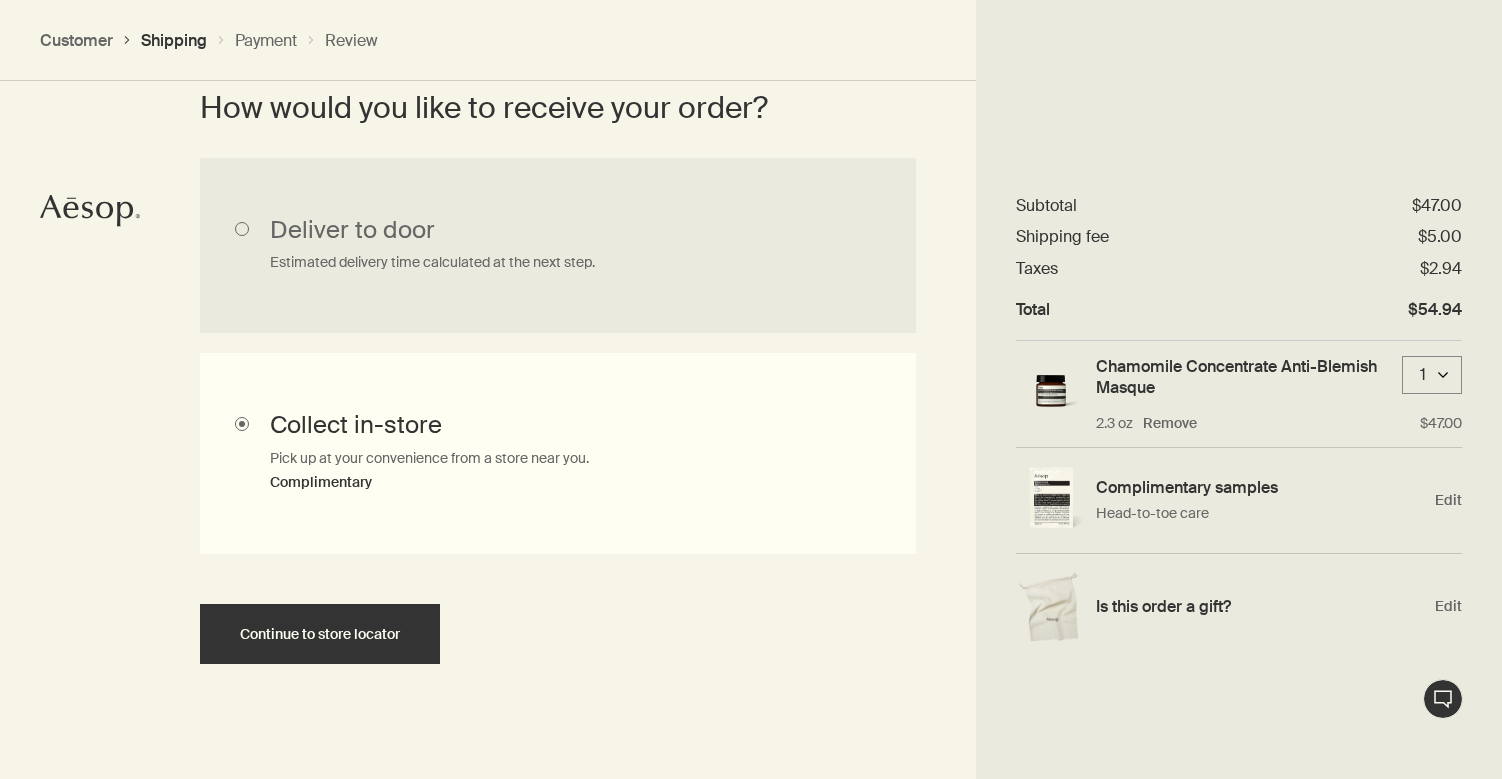 scroll, scrollTop: 573, scrollLeft: 0, axis: vertical 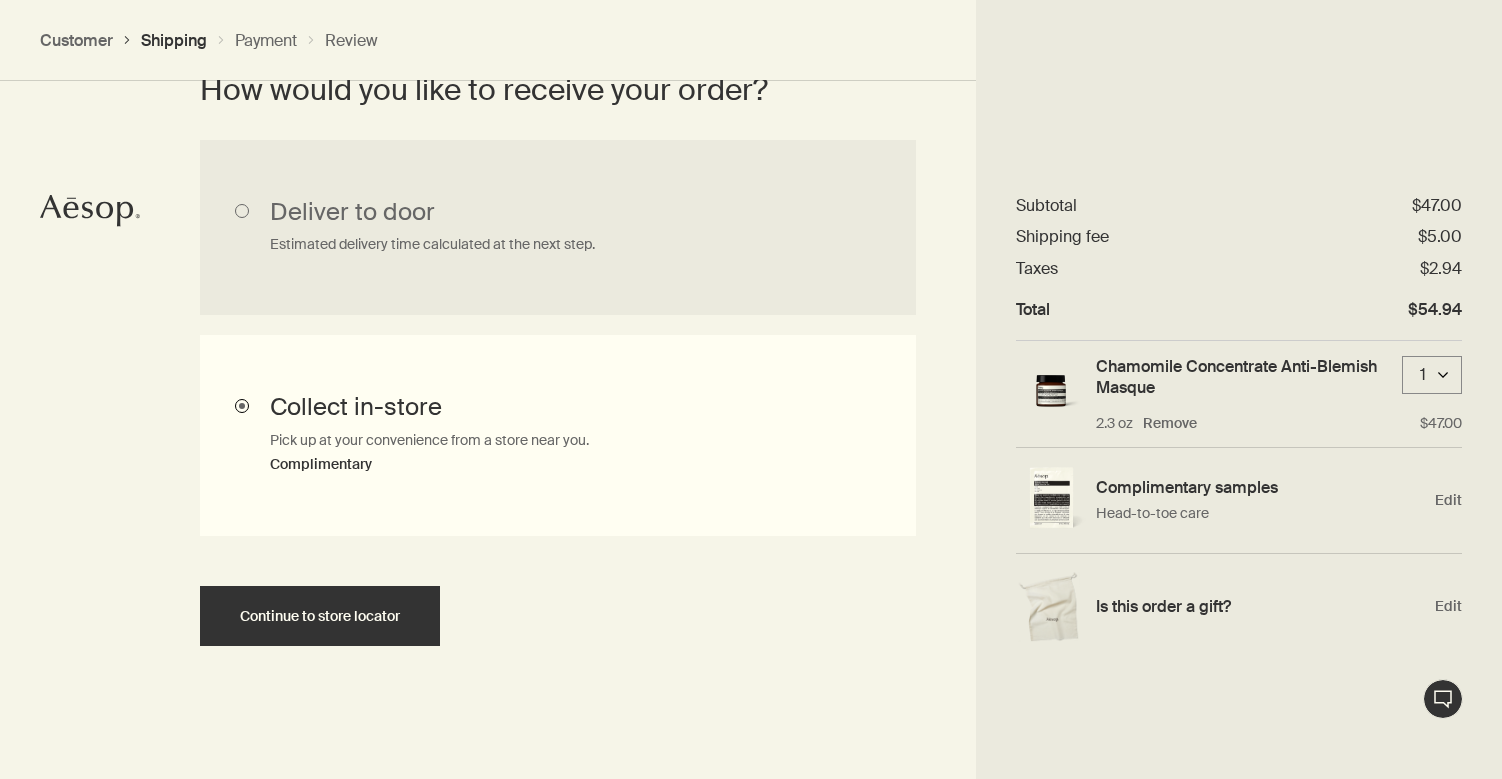click on "Collect in-store Pick up at your convenience from a store near you. Complimentary" at bounding box center [558, 436] 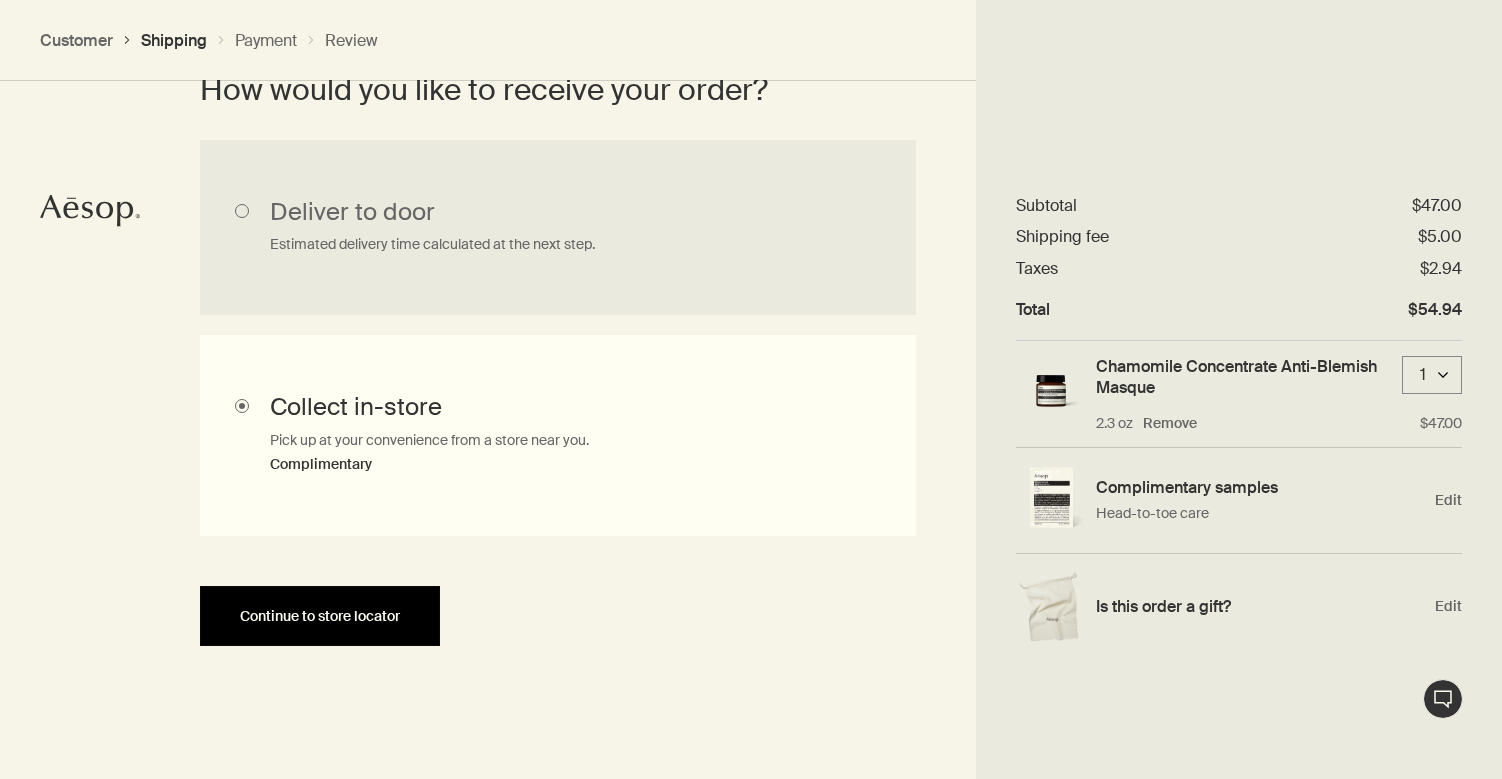 click on "Continue to store locator" at bounding box center (320, 616) 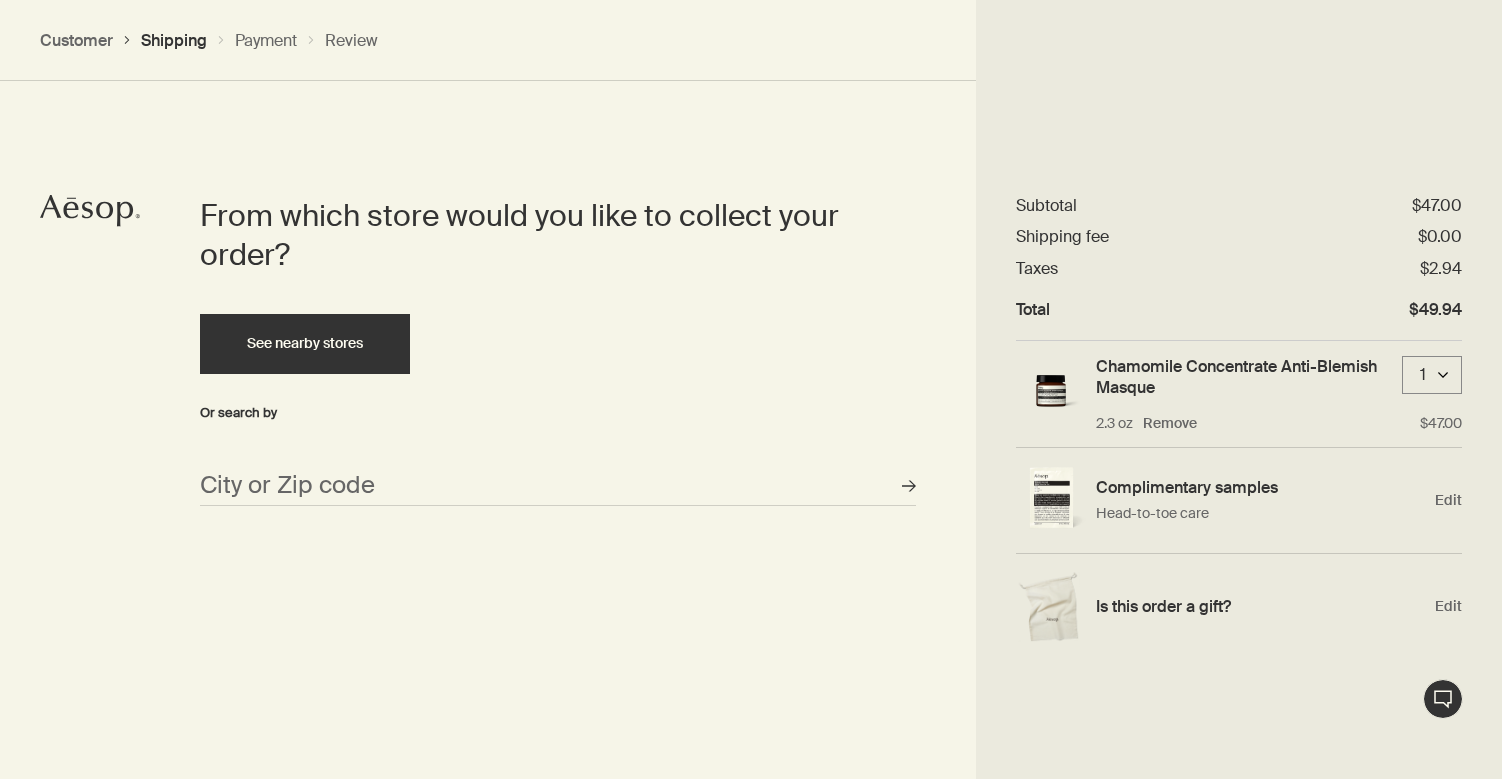 scroll, scrollTop: 865, scrollLeft: 0, axis: vertical 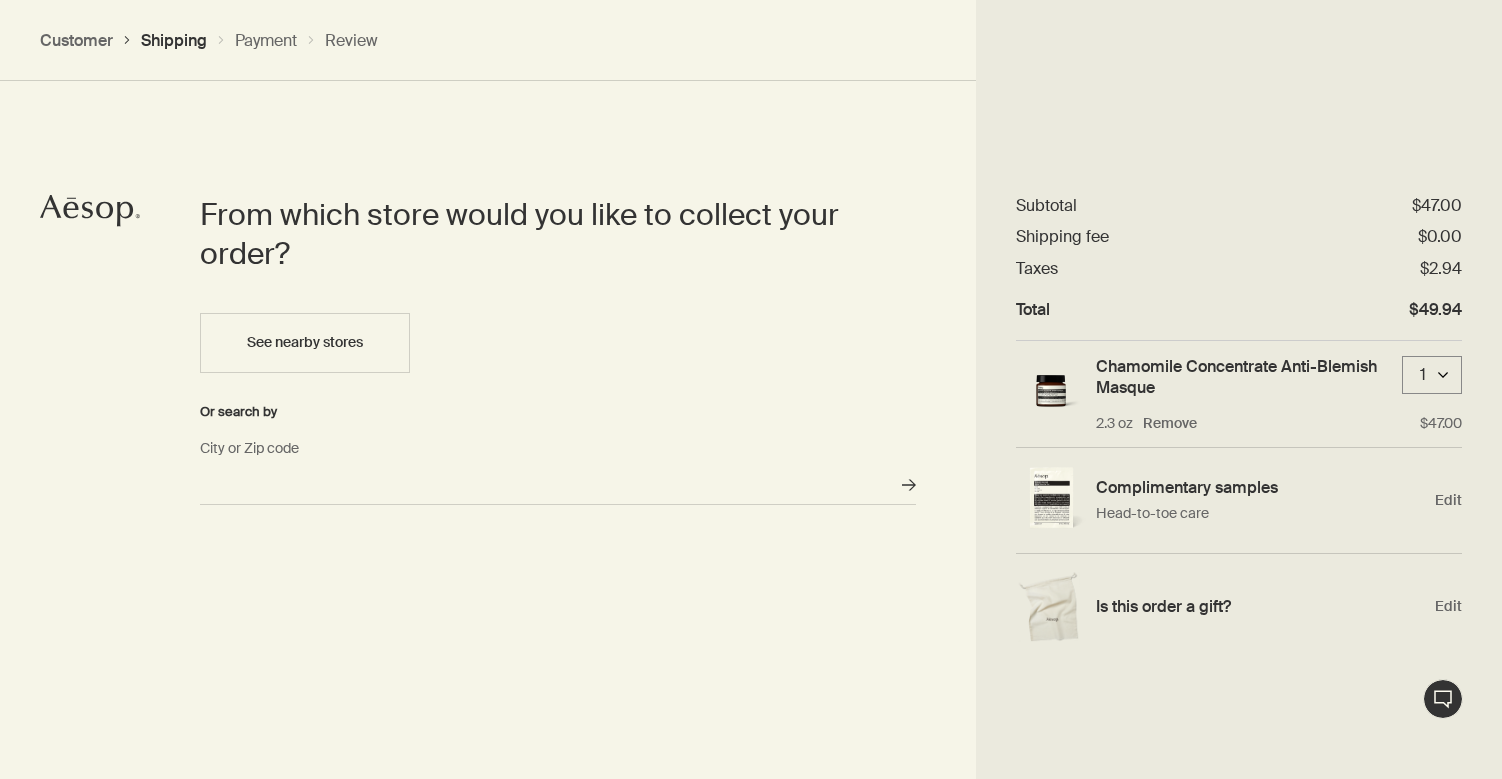 click on "City or Zip code" at bounding box center (558, 485) 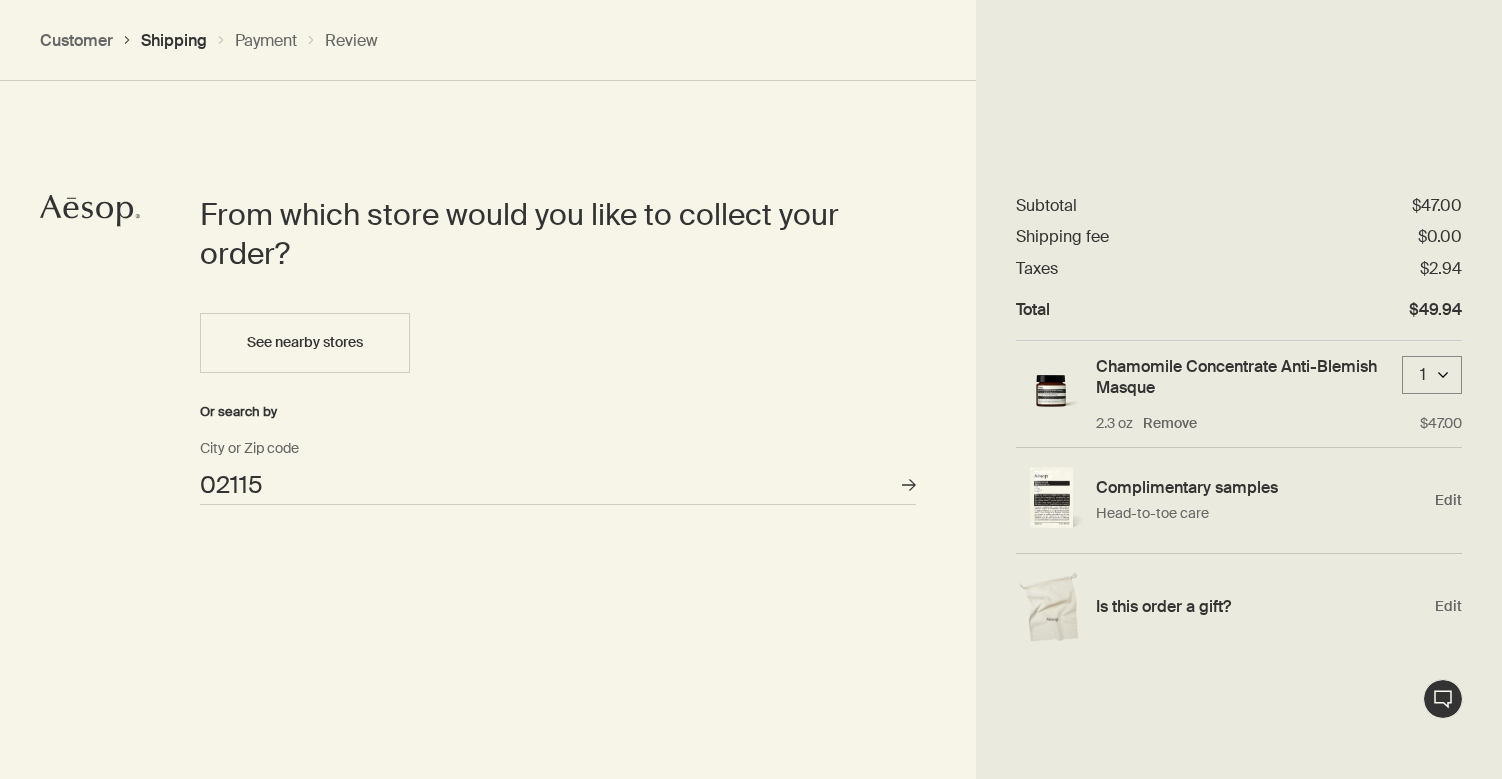 type on "Boston, MA 02115" 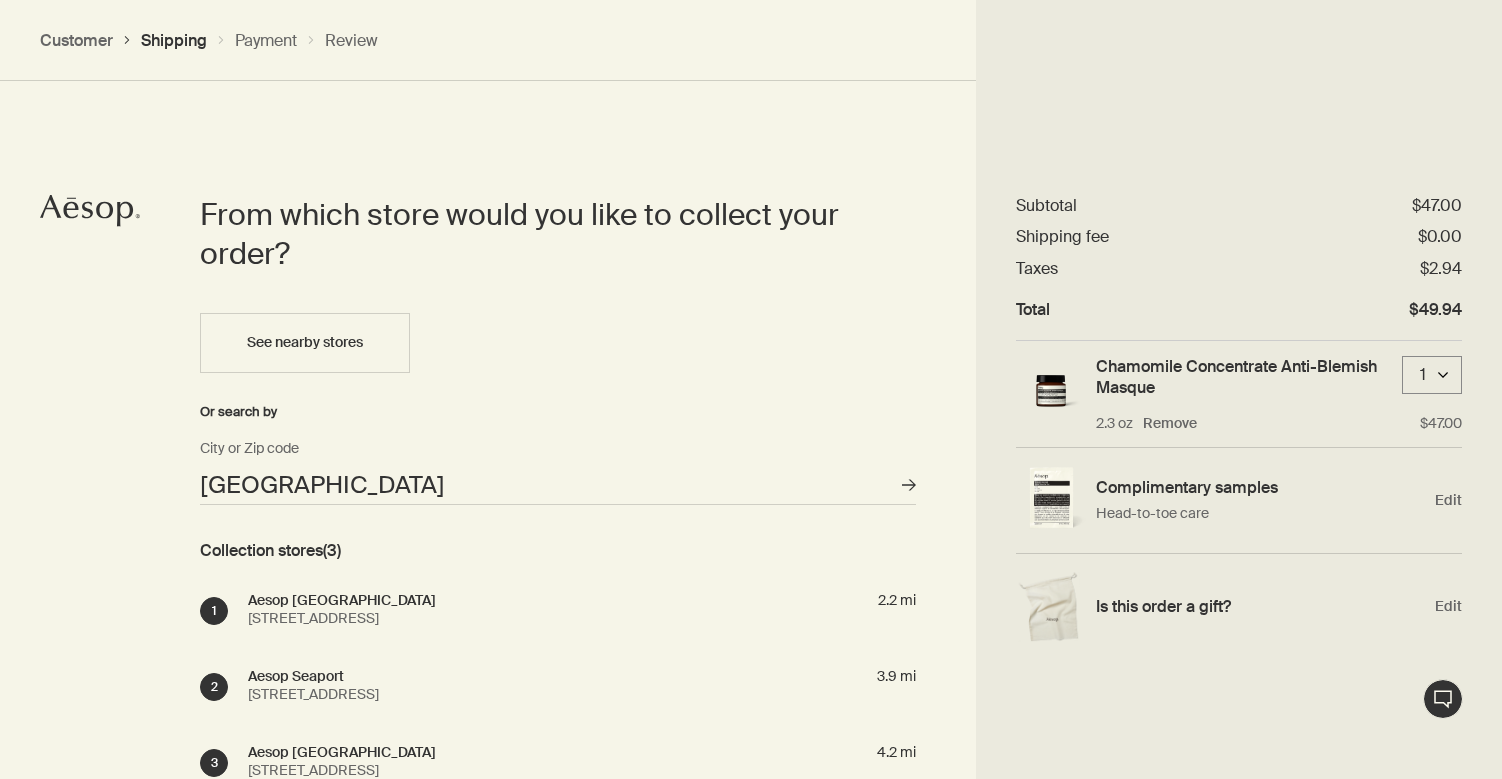 click on "Aesop Newbury Street" at bounding box center [342, 600] 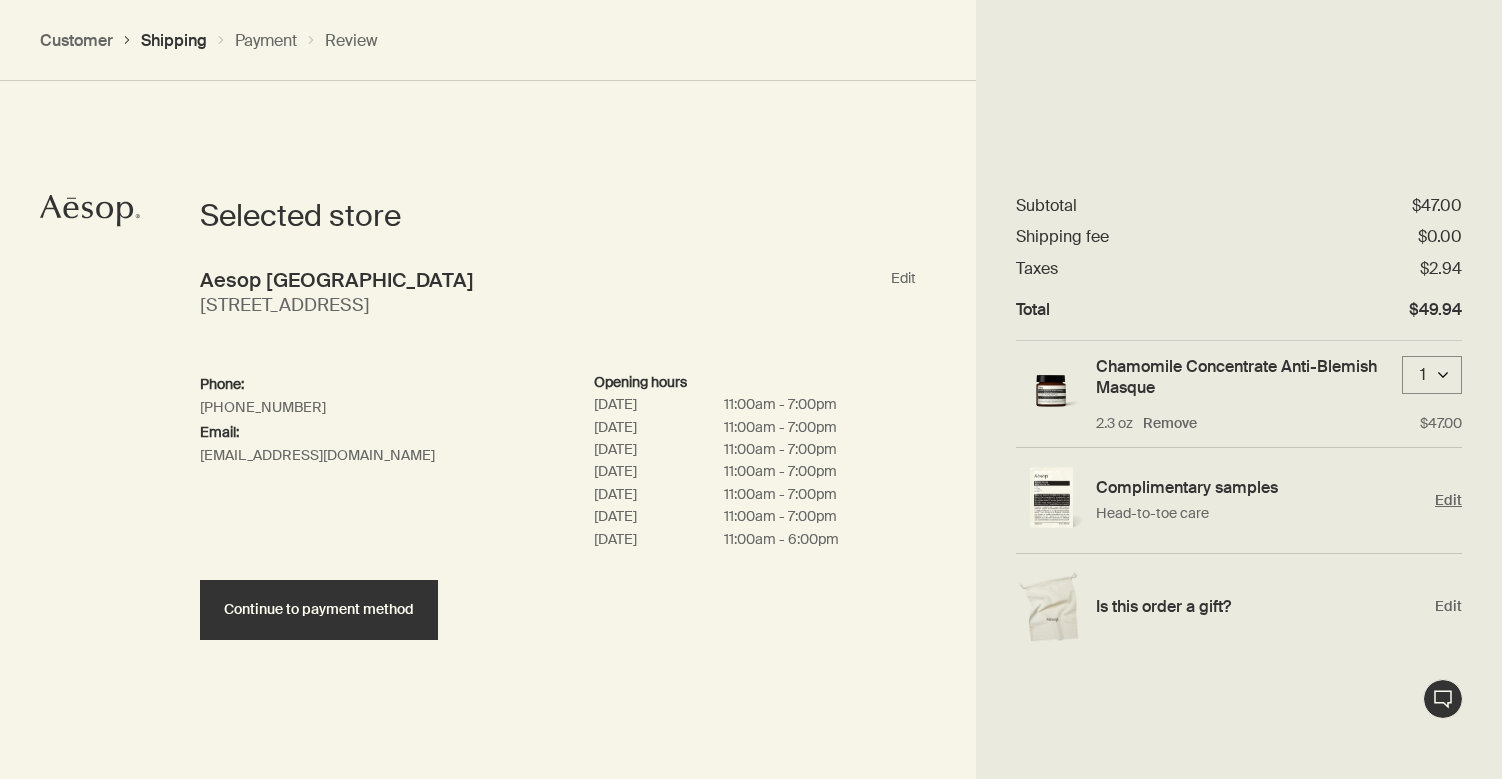 click on "Edit" at bounding box center (1448, 500) 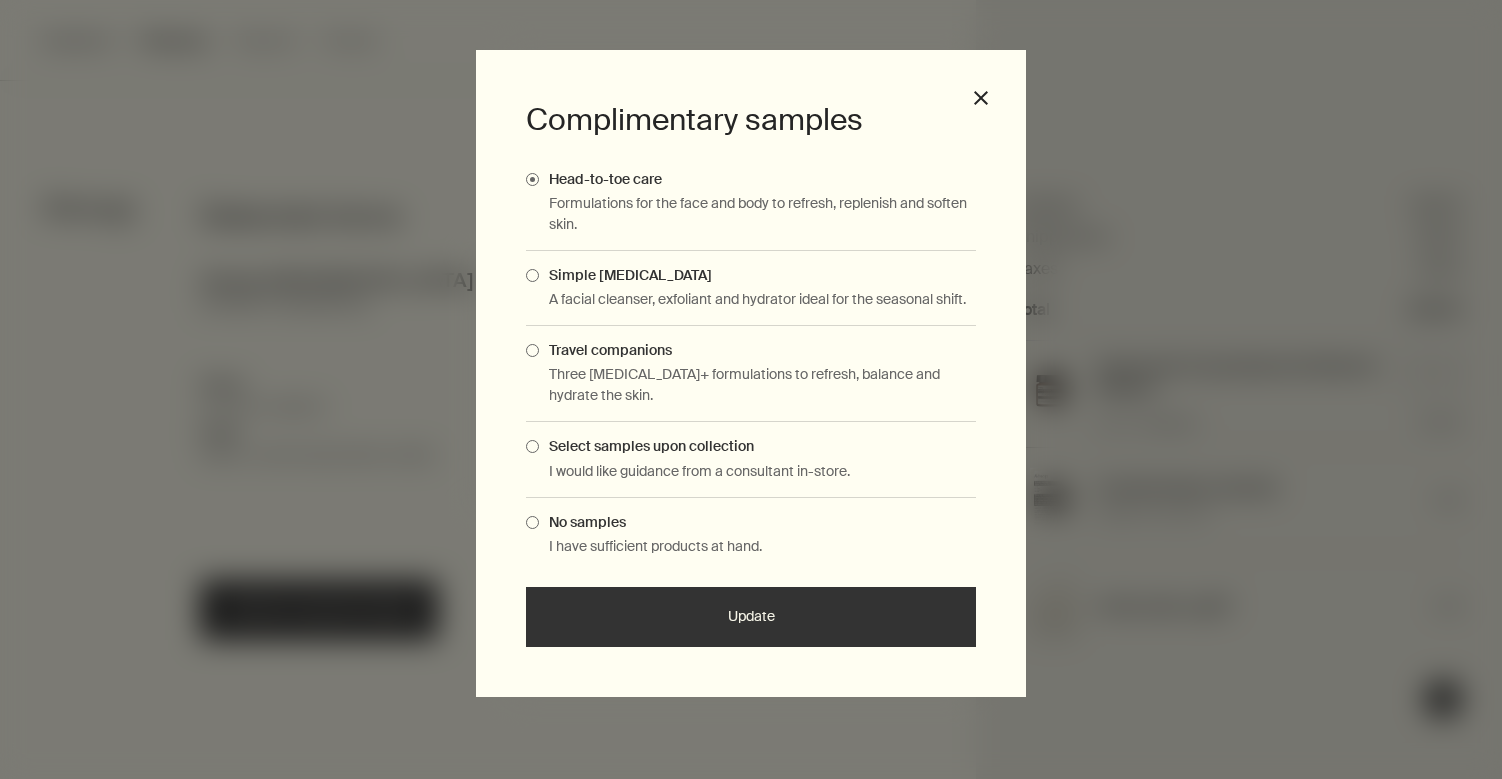click at bounding box center (532, 350) 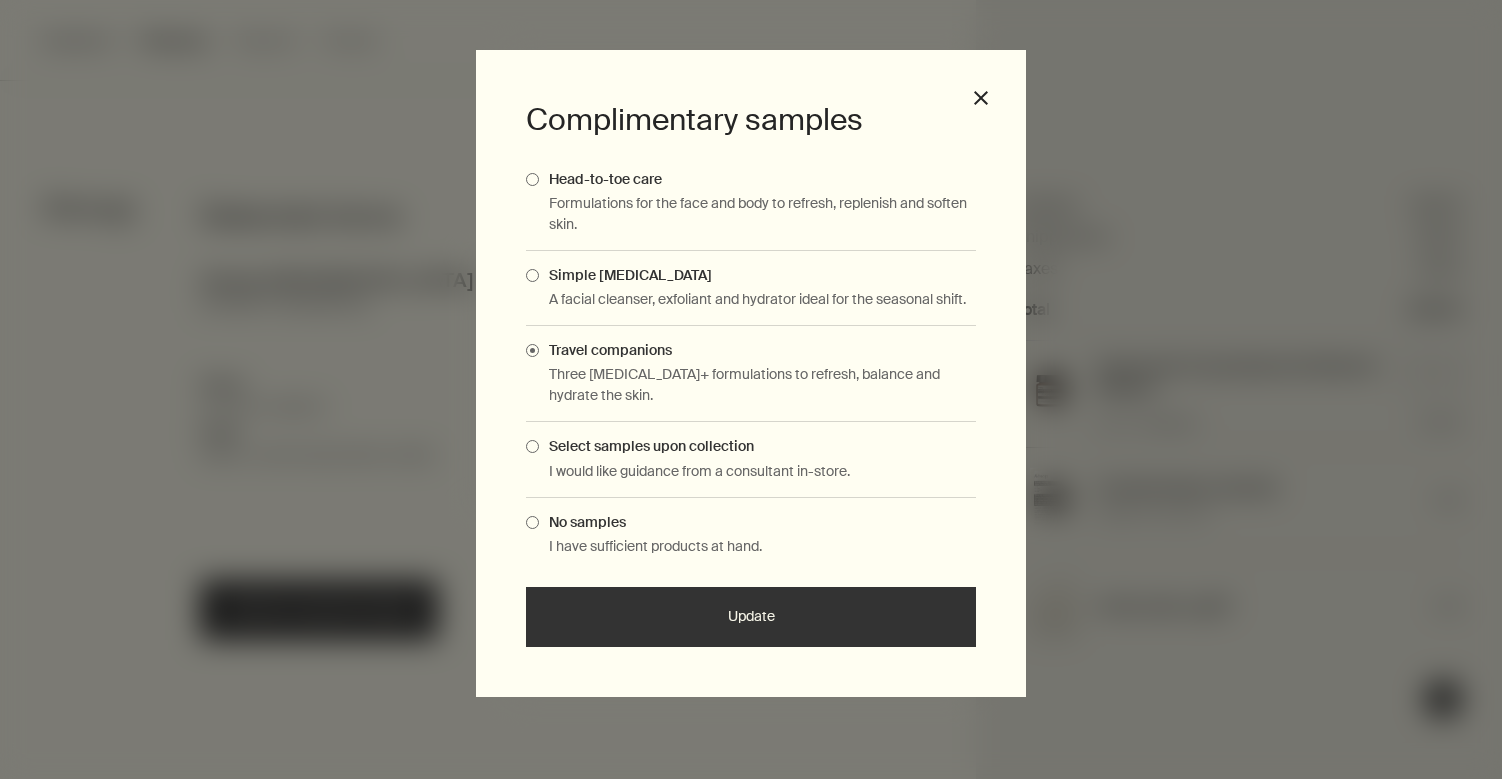 click on "Update" at bounding box center (751, 617) 